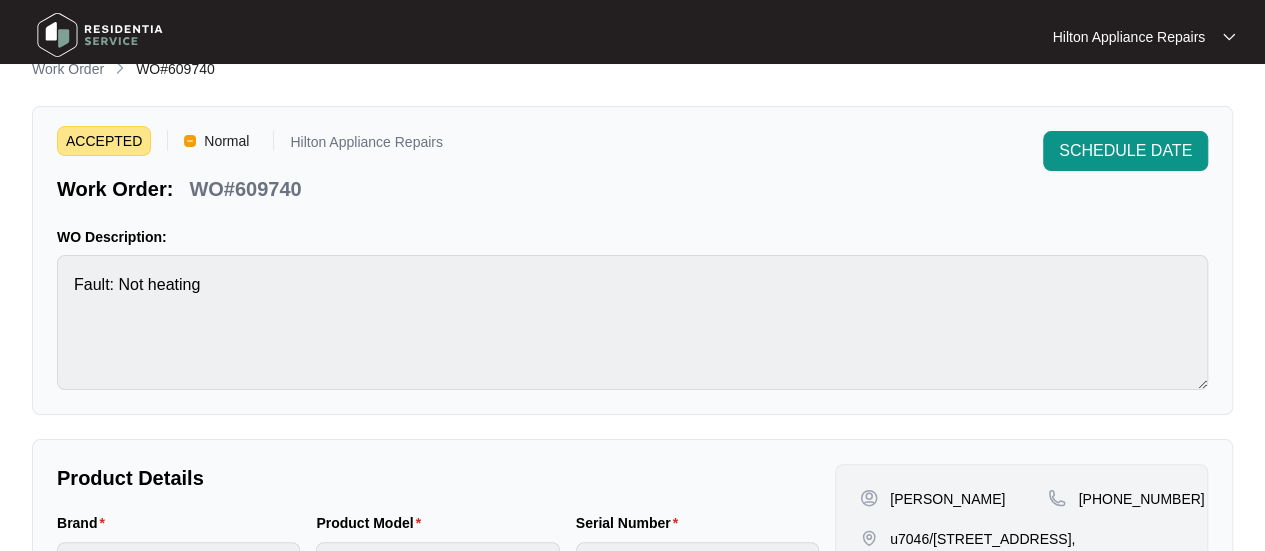 scroll, scrollTop: 0, scrollLeft: 0, axis: both 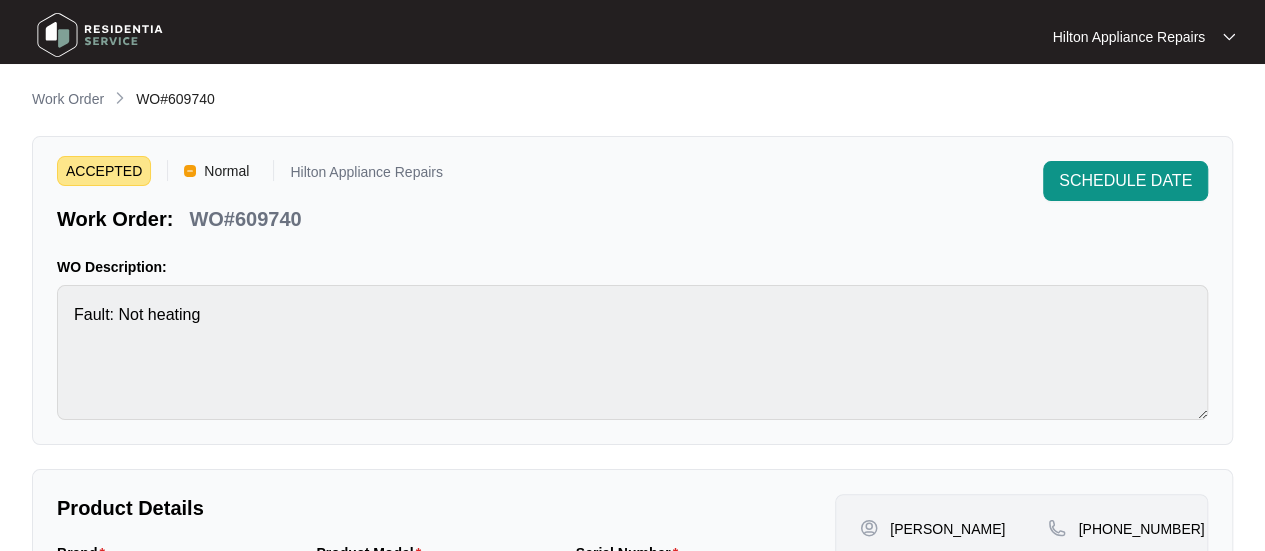 click on "**********" at bounding box center (632, 701) 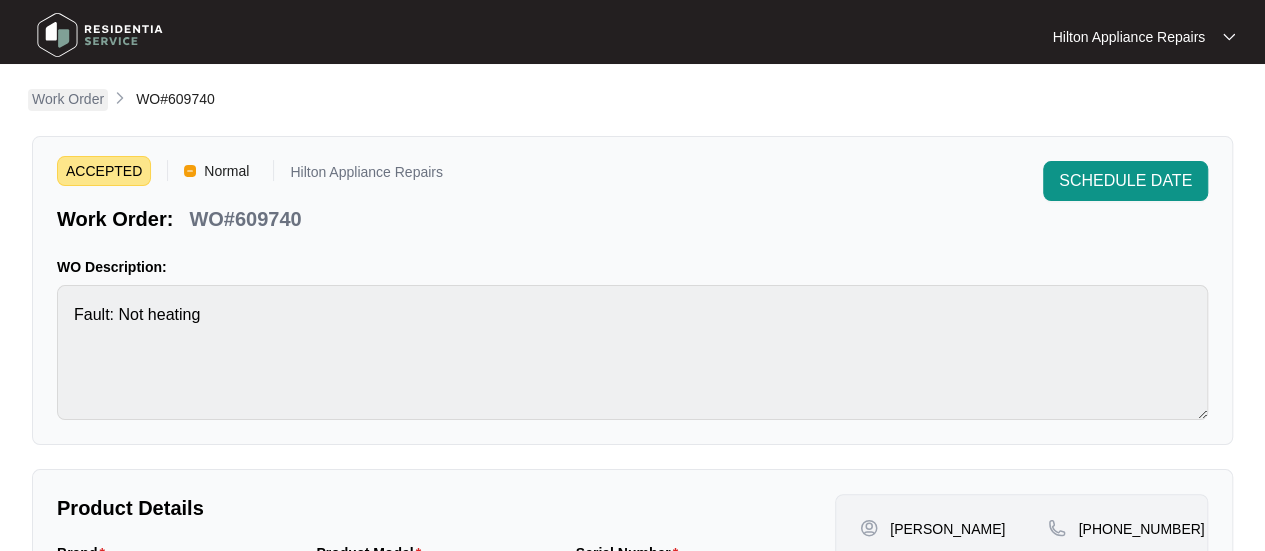 click on "Work Order" at bounding box center [68, 99] 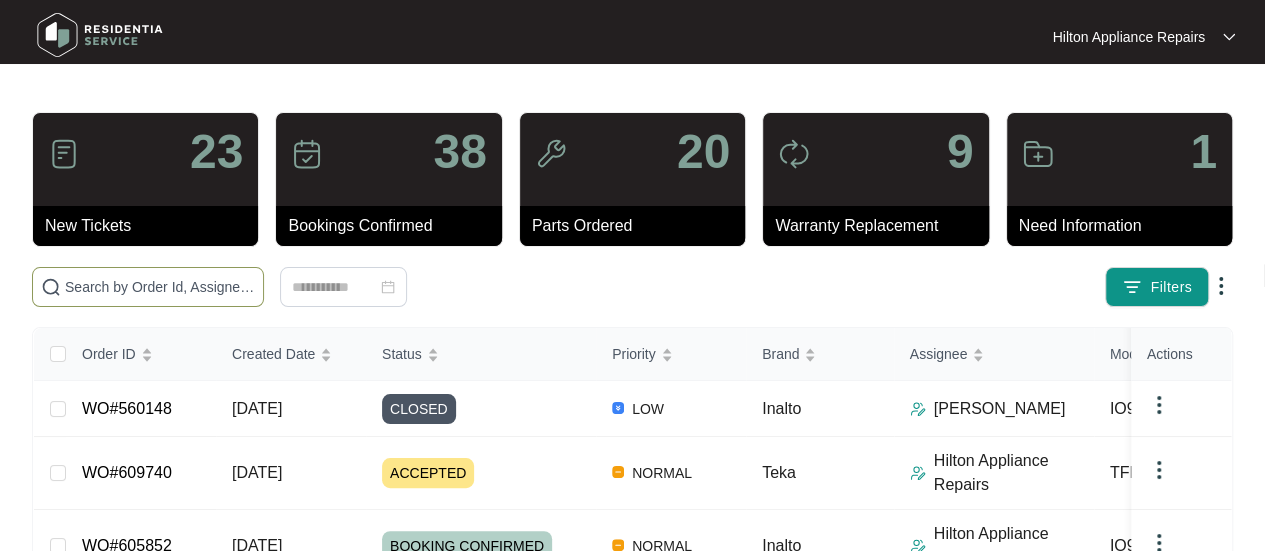 click at bounding box center (160, 287) 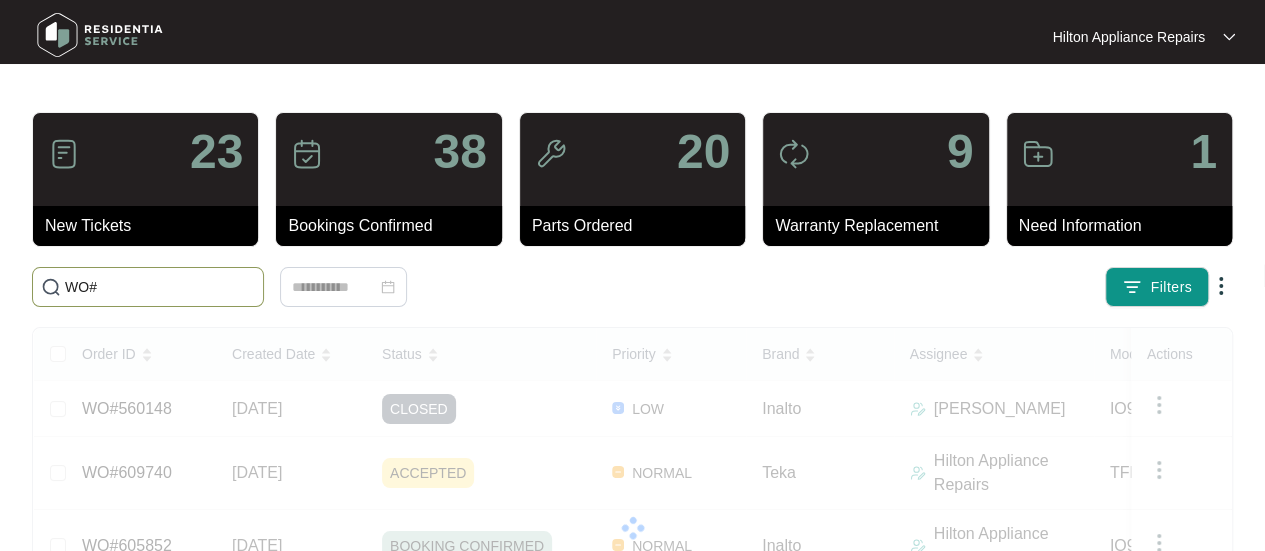 paste on "609740" 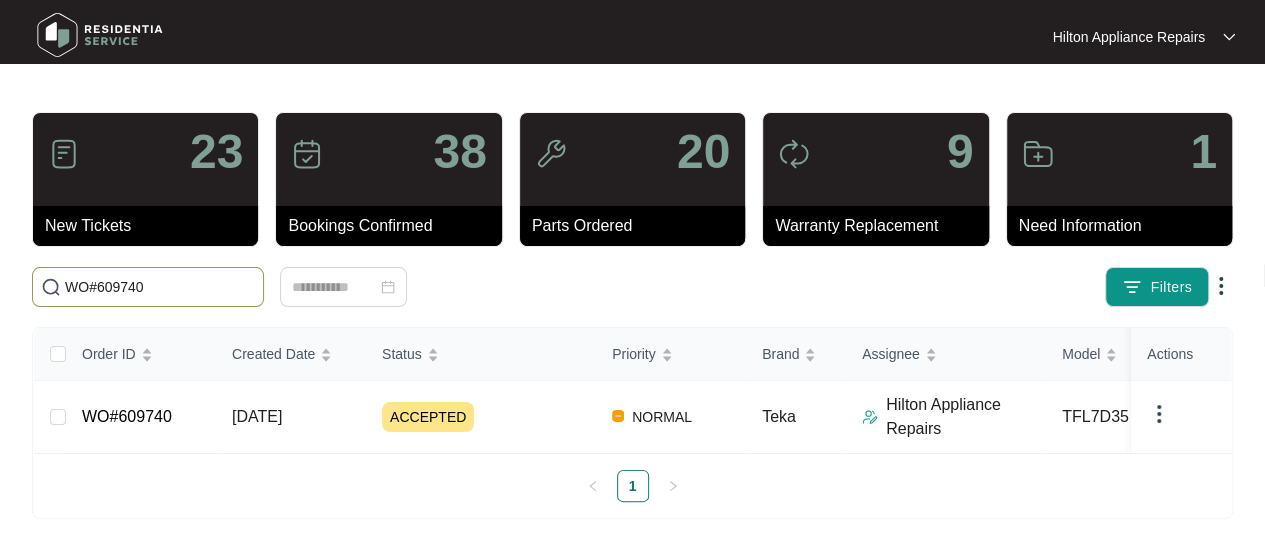 type on "WO#609740" 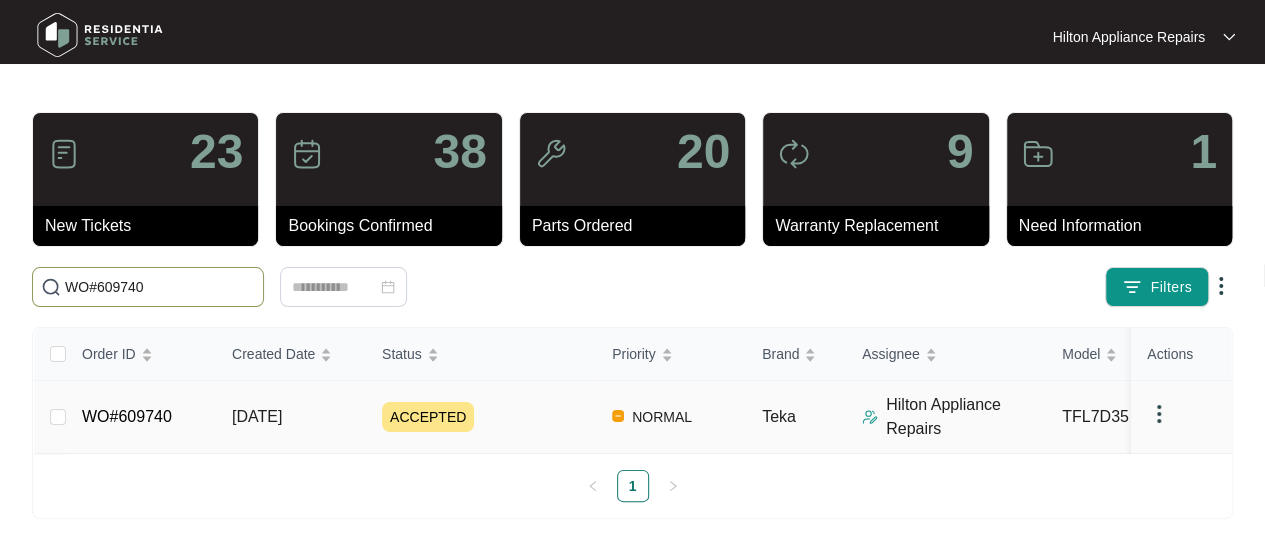 click on "[DATE]" at bounding box center (257, 416) 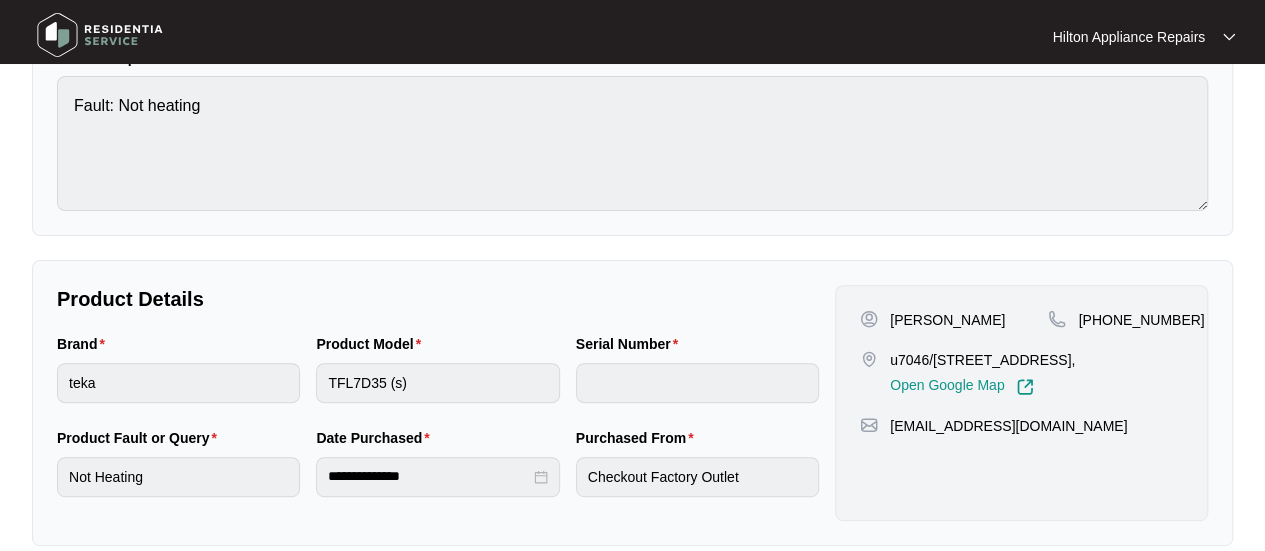 scroll, scrollTop: 0, scrollLeft: 0, axis: both 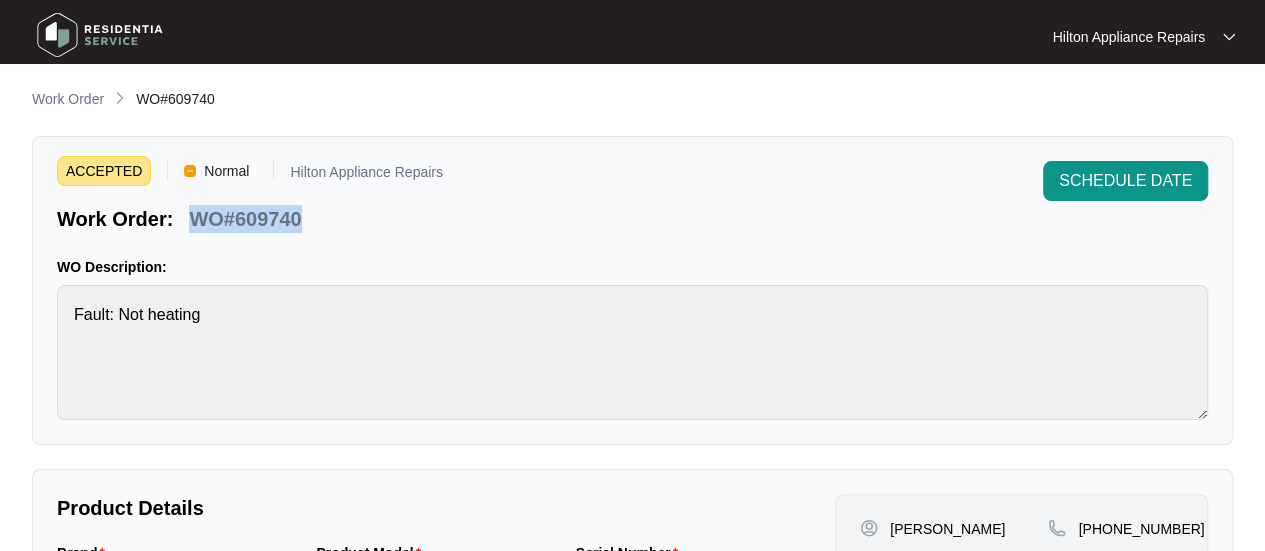 drag, startPoint x: 296, startPoint y: 217, endPoint x: 193, endPoint y: 220, distance: 103.04368 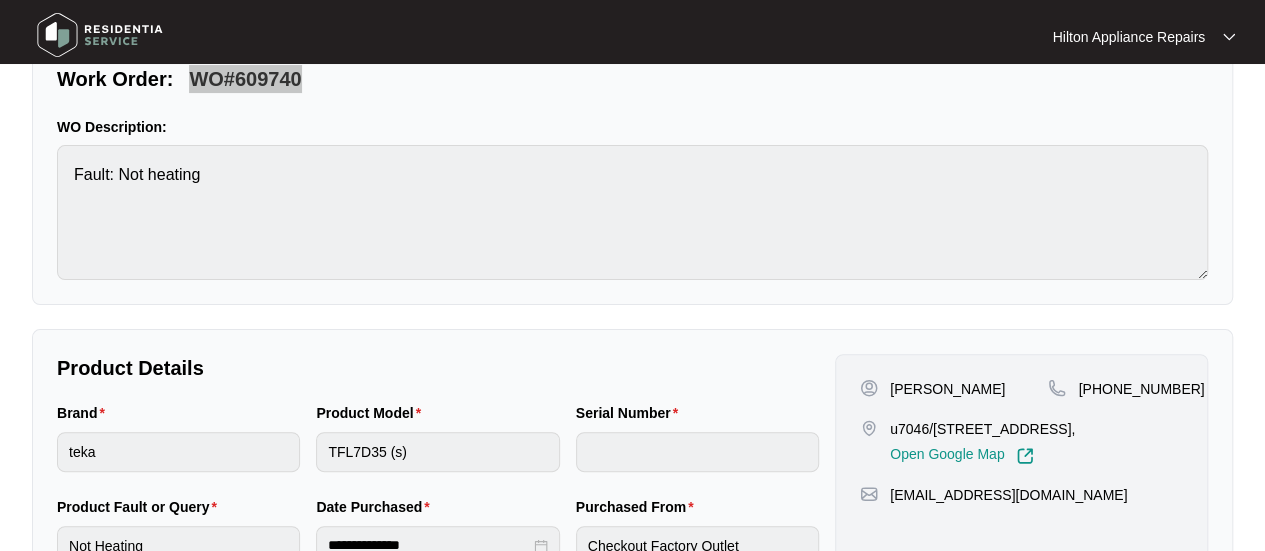 scroll, scrollTop: 300, scrollLeft: 0, axis: vertical 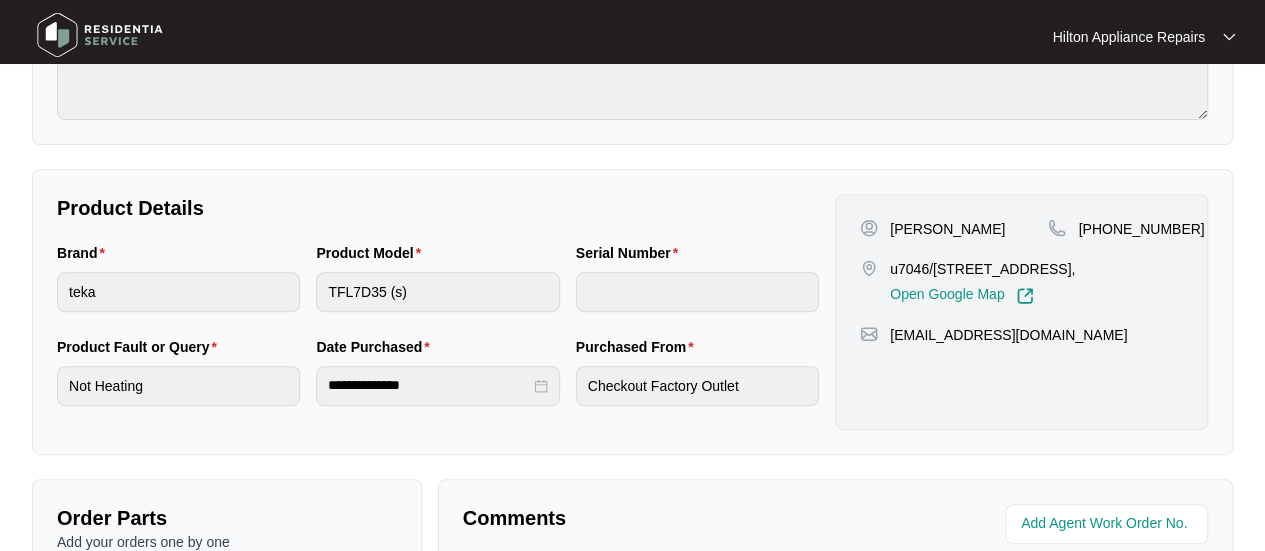 drag, startPoint x: 956, startPoint y: 288, endPoint x: 898, endPoint y: 267, distance: 61.68468 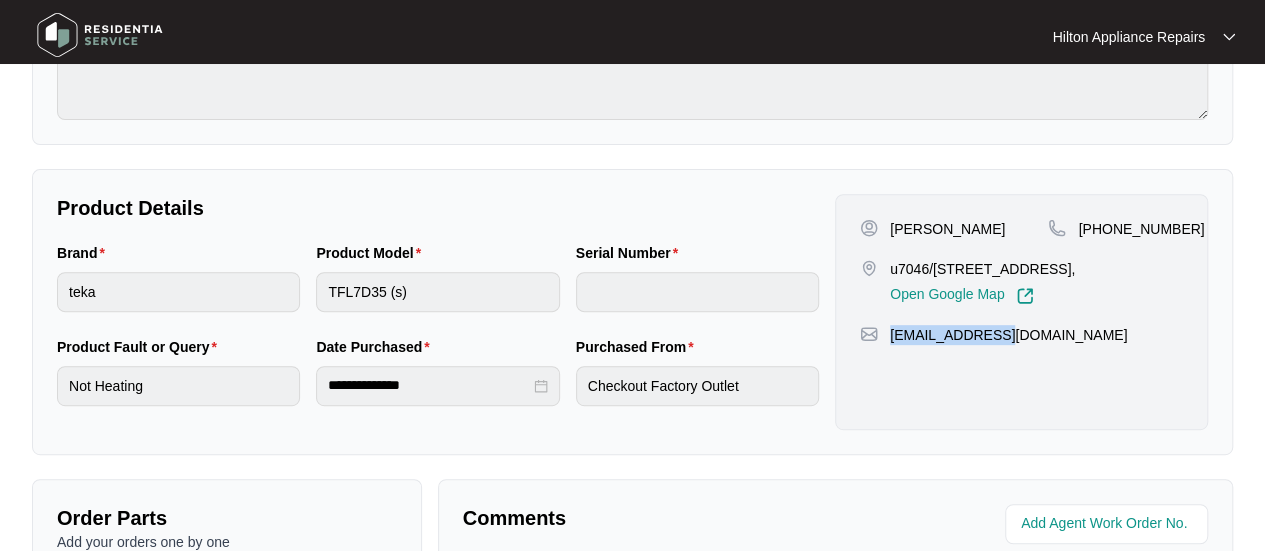 drag, startPoint x: 984, startPoint y: 351, endPoint x: 888, endPoint y: 355, distance: 96.0833 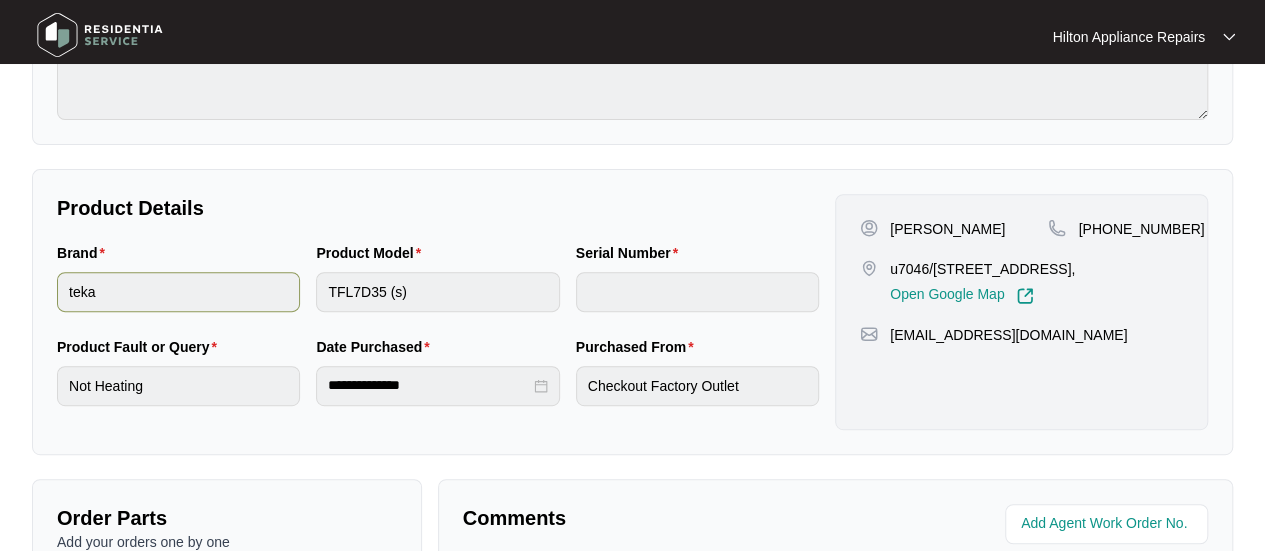 click on "Brand teka Product Model TFL7D35 (s) Serial Number" at bounding box center [438, 289] 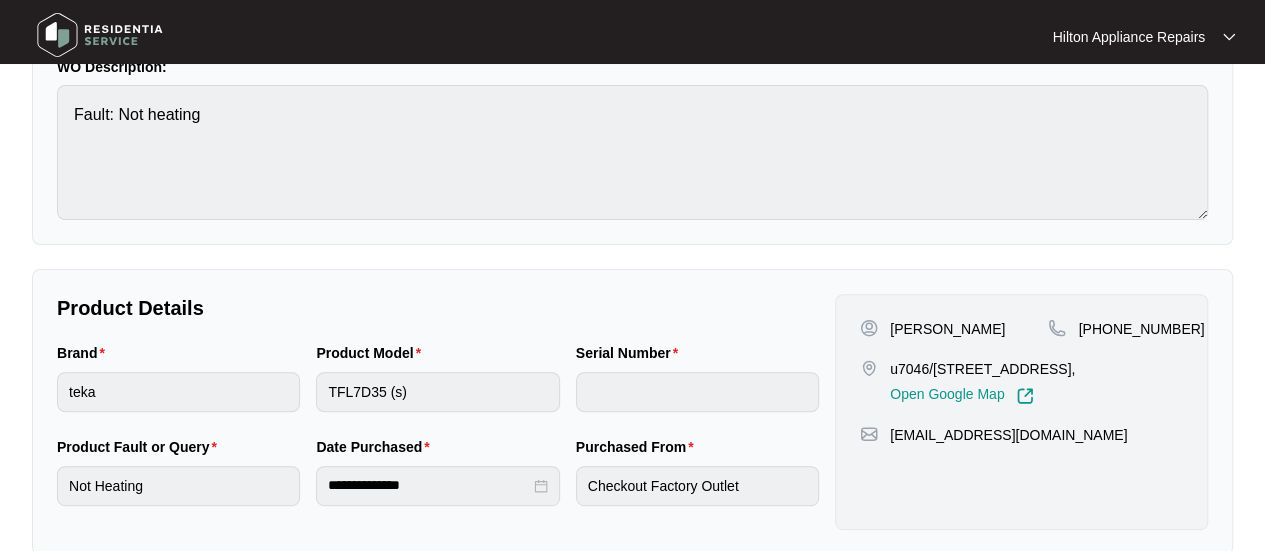 scroll, scrollTop: 300, scrollLeft: 0, axis: vertical 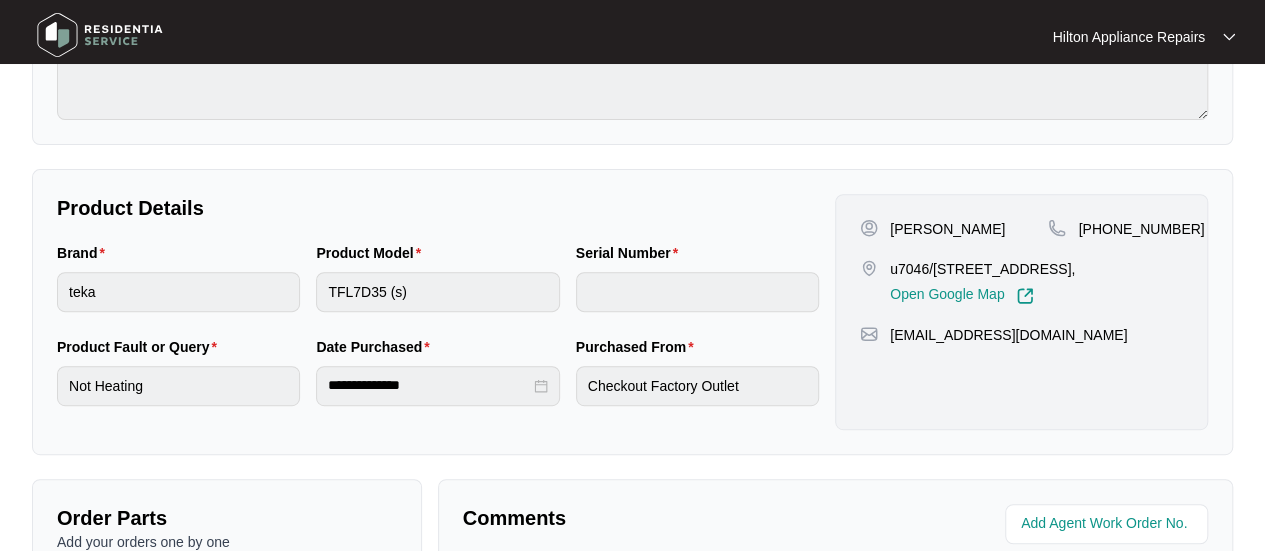click on "Product Model TFL7D35 (s)" at bounding box center (437, 289) 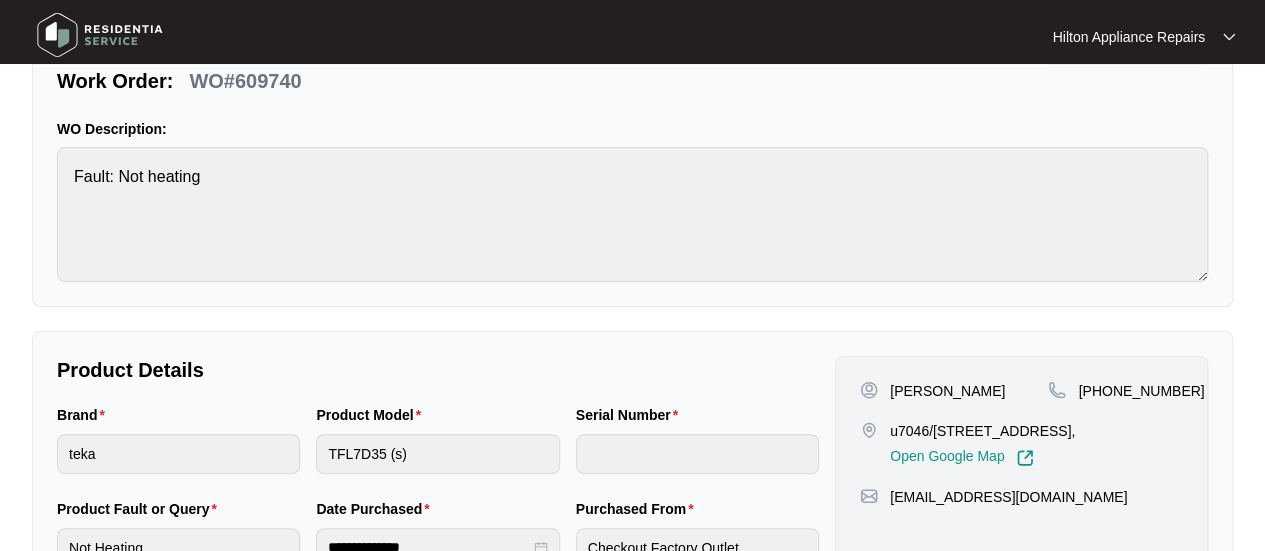 scroll, scrollTop: 0, scrollLeft: 0, axis: both 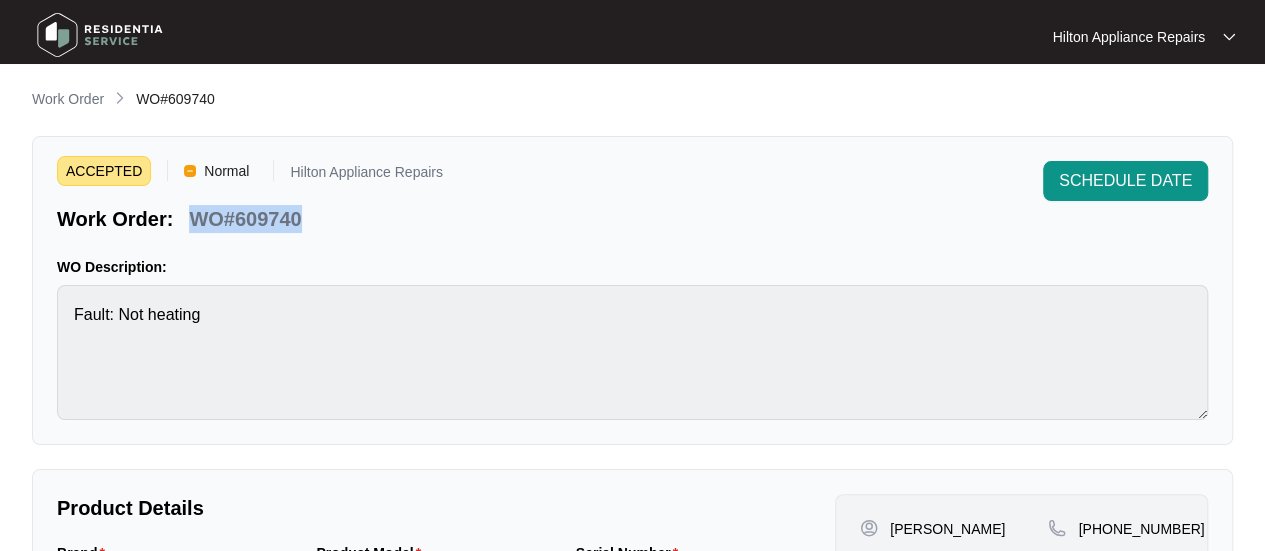 drag, startPoint x: 299, startPoint y: 217, endPoint x: 194, endPoint y: 219, distance: 105.01904 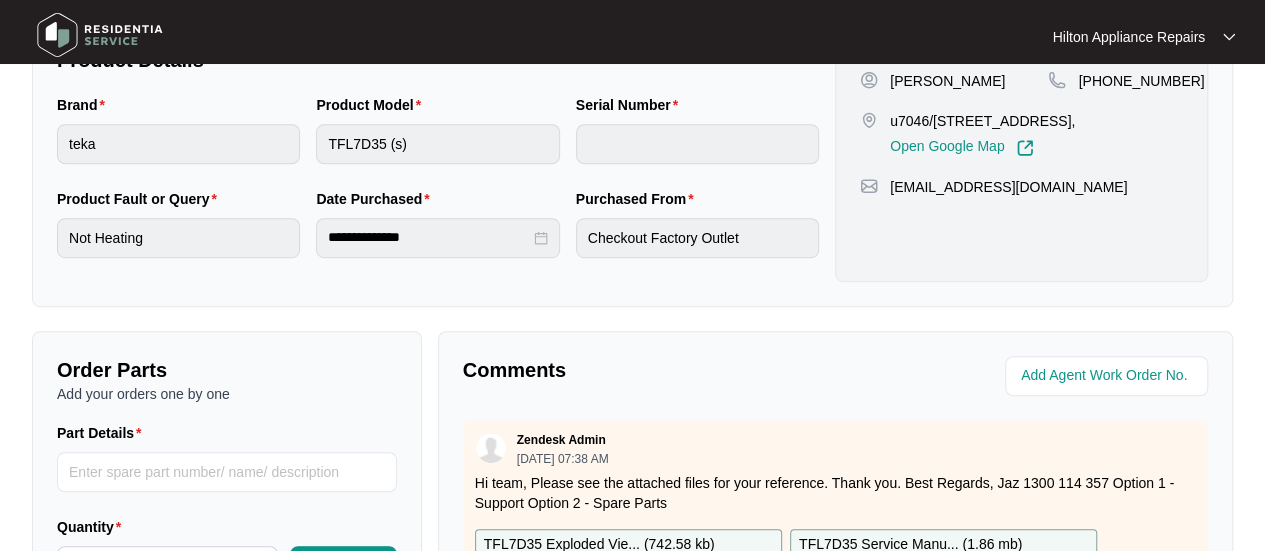 scroll, scrollTop: 500, scrollLeft: 0, axis: vertical 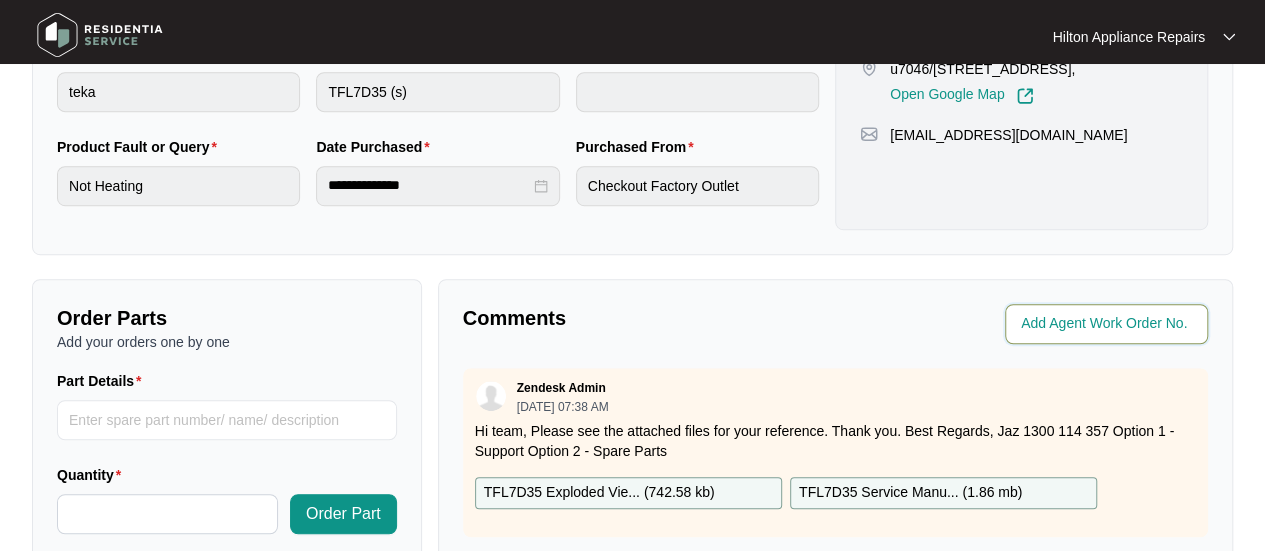 click at bounding box center [1108, 324] 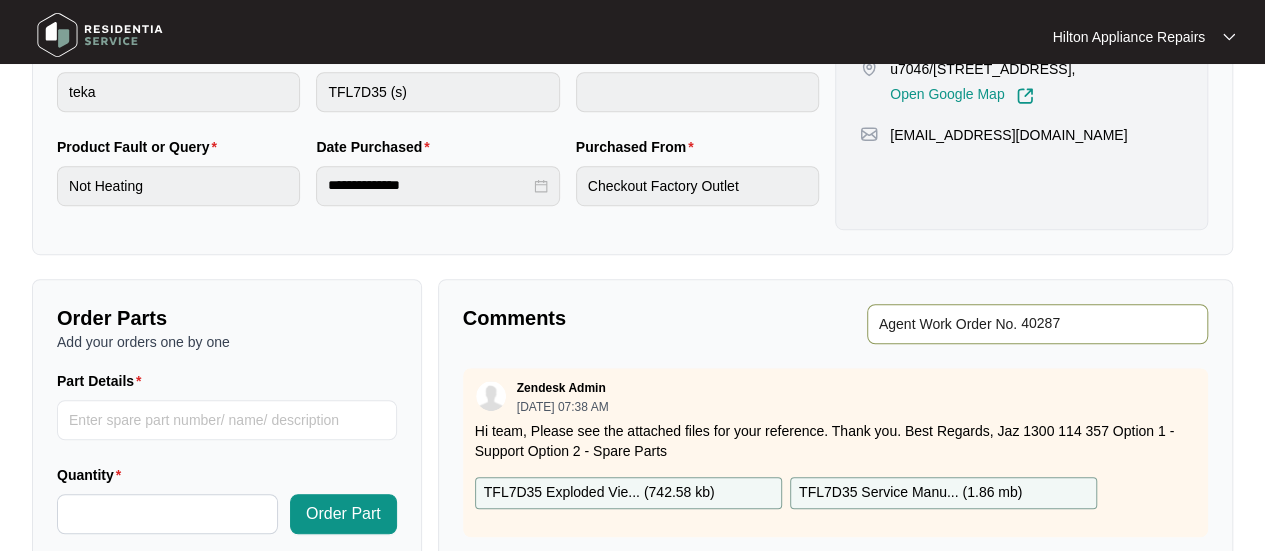 type on "40287" 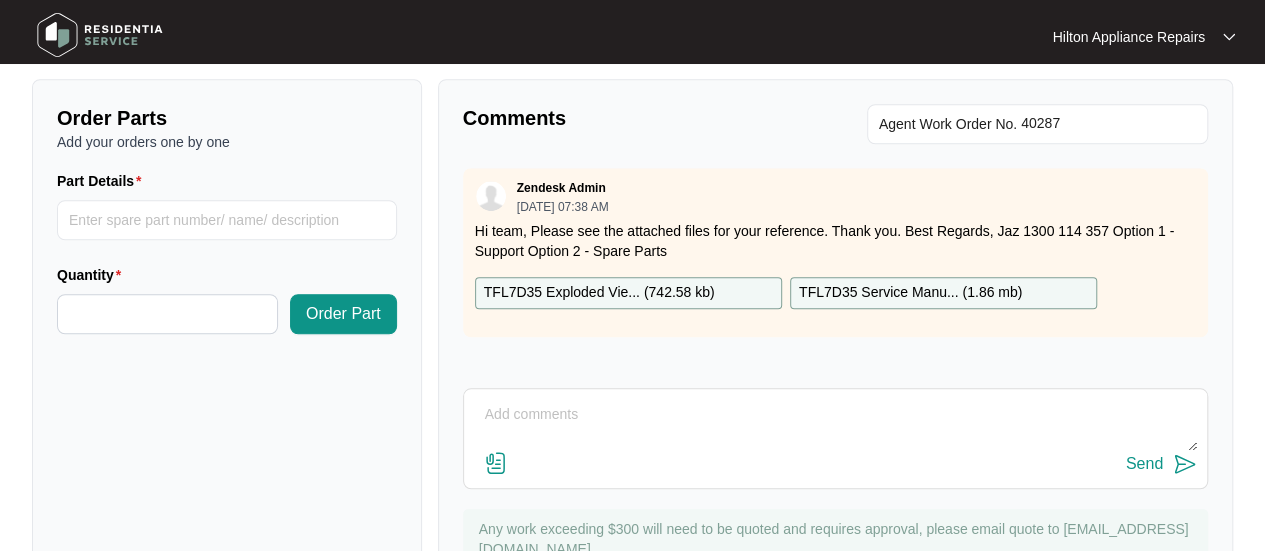 scroll, scrollTop: 791, scrollLeft: 0, axis: vertical 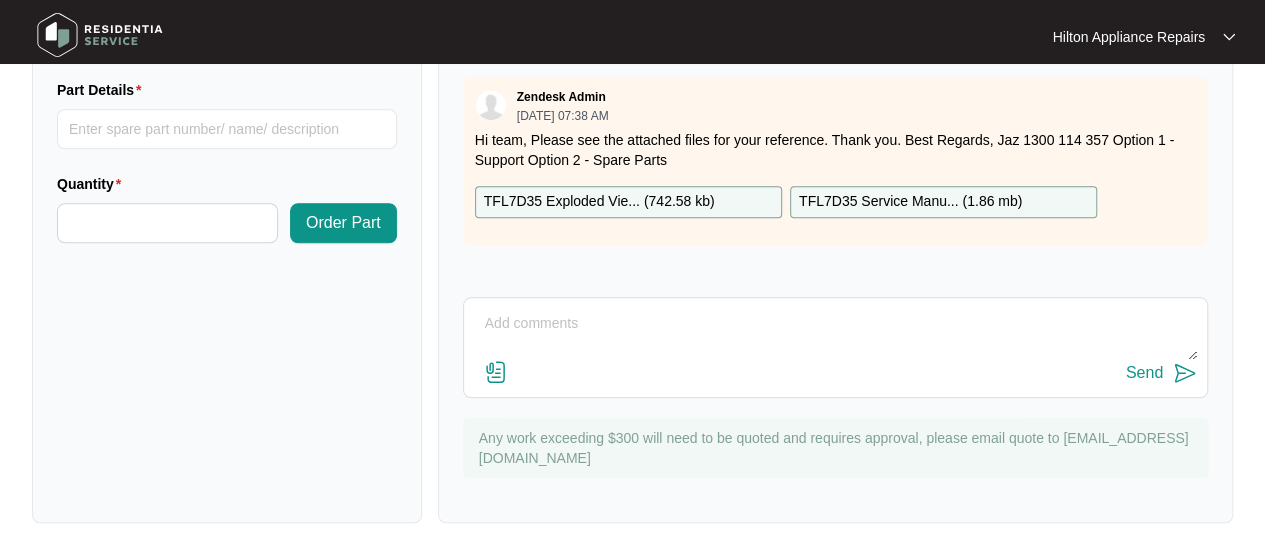 click at bounding box center [835, 334] 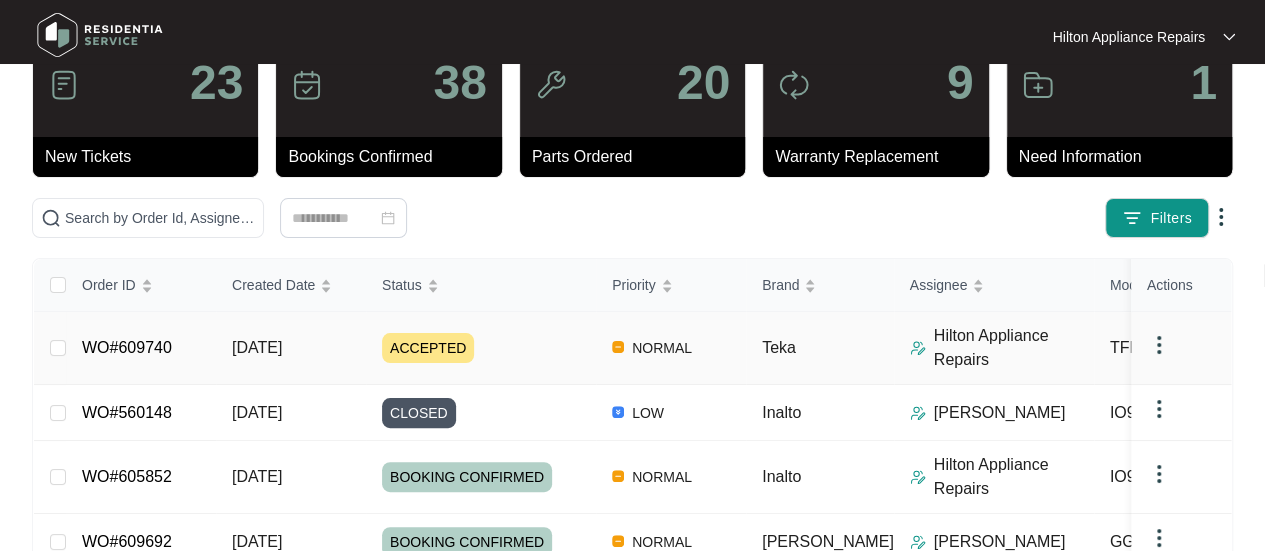 scroll, scrollTop: 100, scrollLeft: 0, axis: vertical 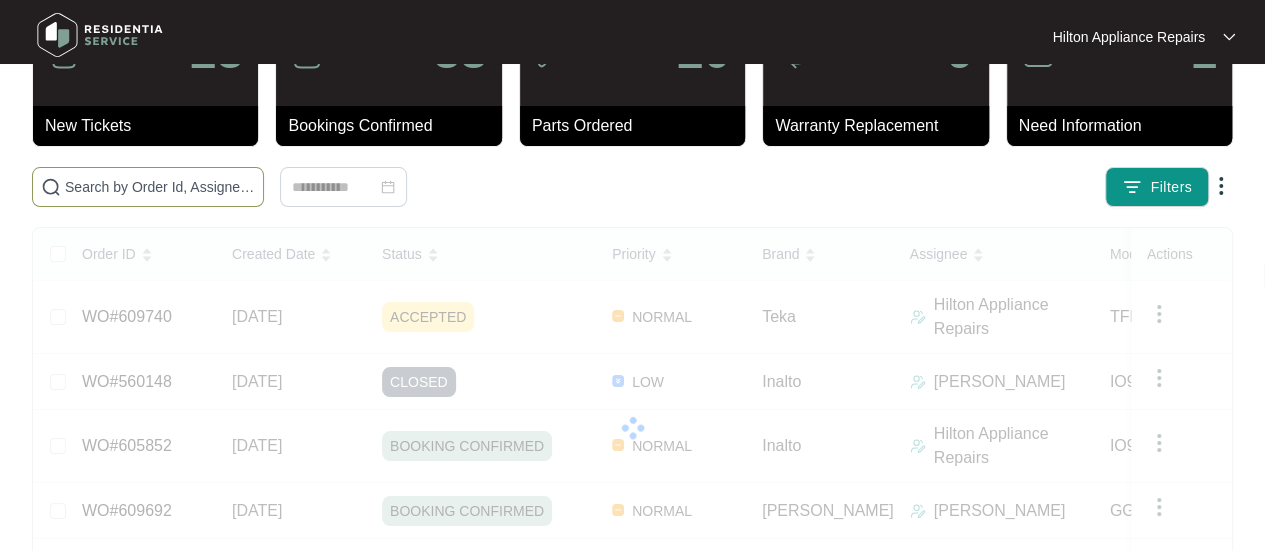 drag, startPoint x: 76, startPoint y: 185, endPoint x: 95, endPoint y: 180, distance: 19.646883 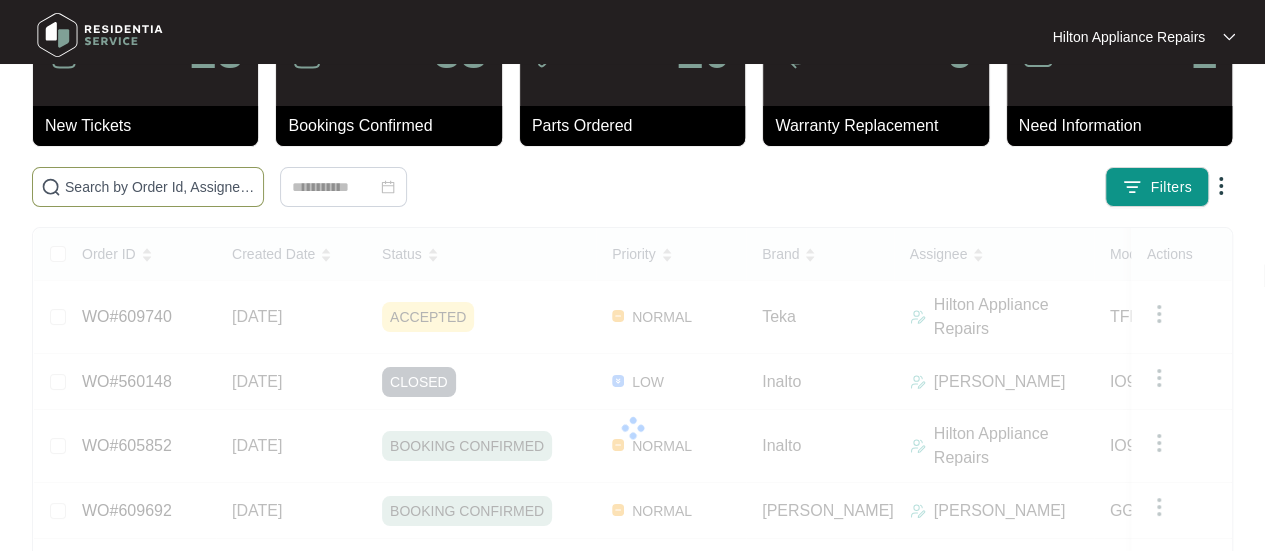 click at bounding box center (160, 187) 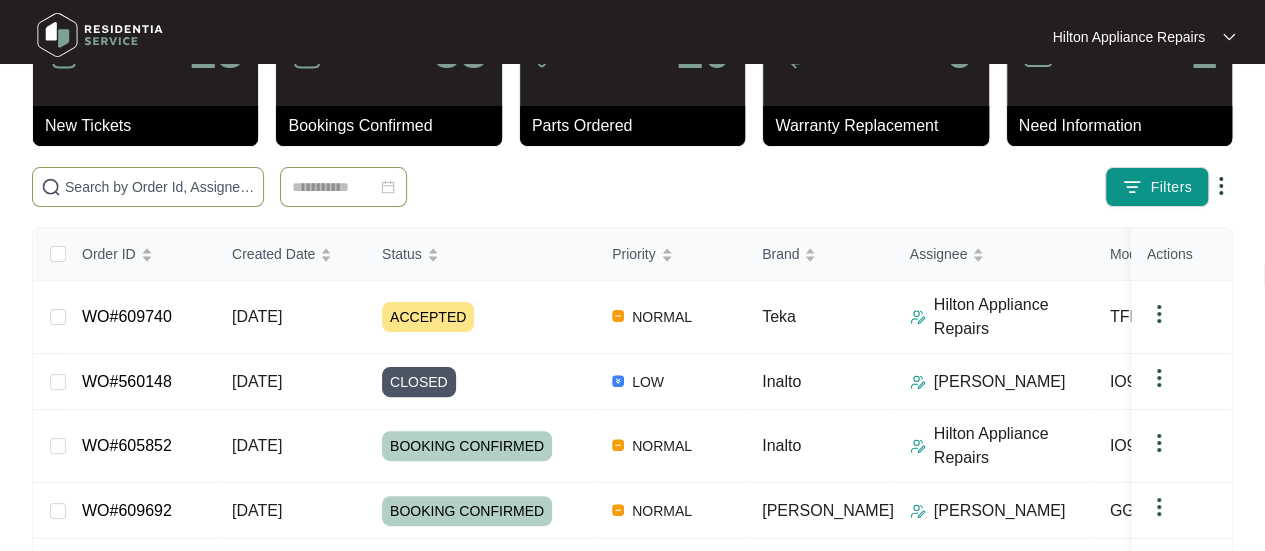 paste on "WO#609740" 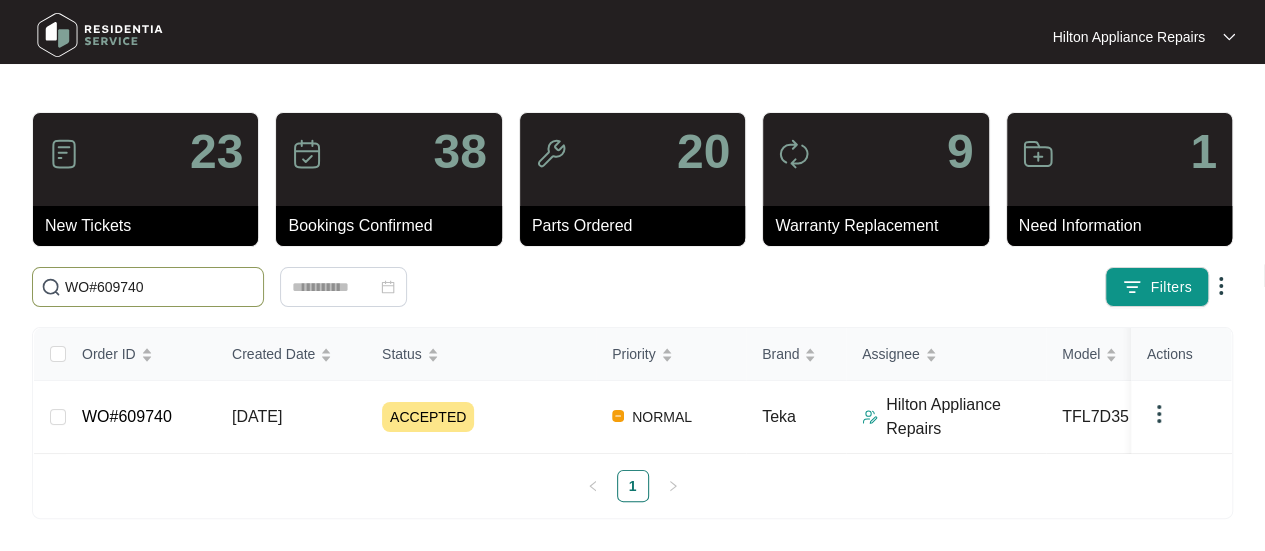scroll, scrollTop: 13, scrollLeft: 0, axis: vertical 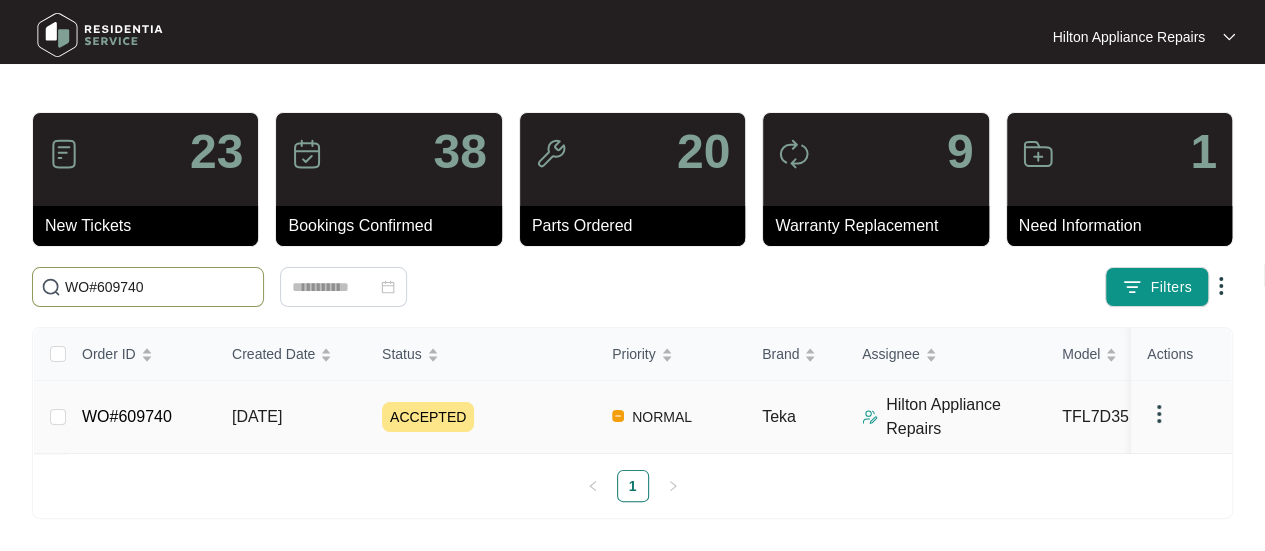type on "WO#609740" 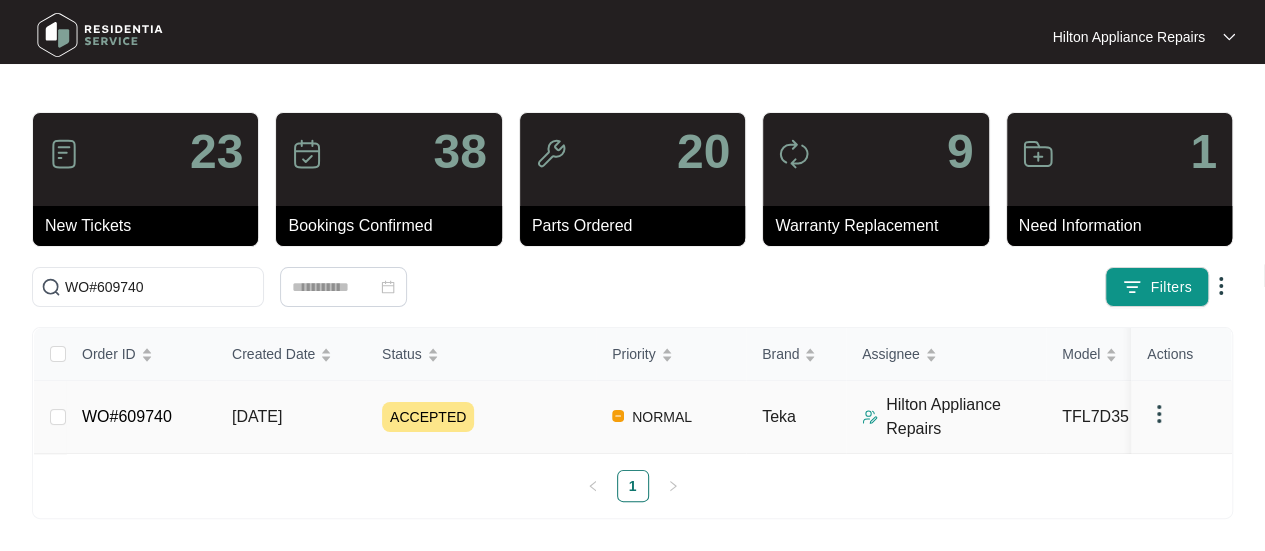 click on "[DATE]" at bounding box center (257, 416) 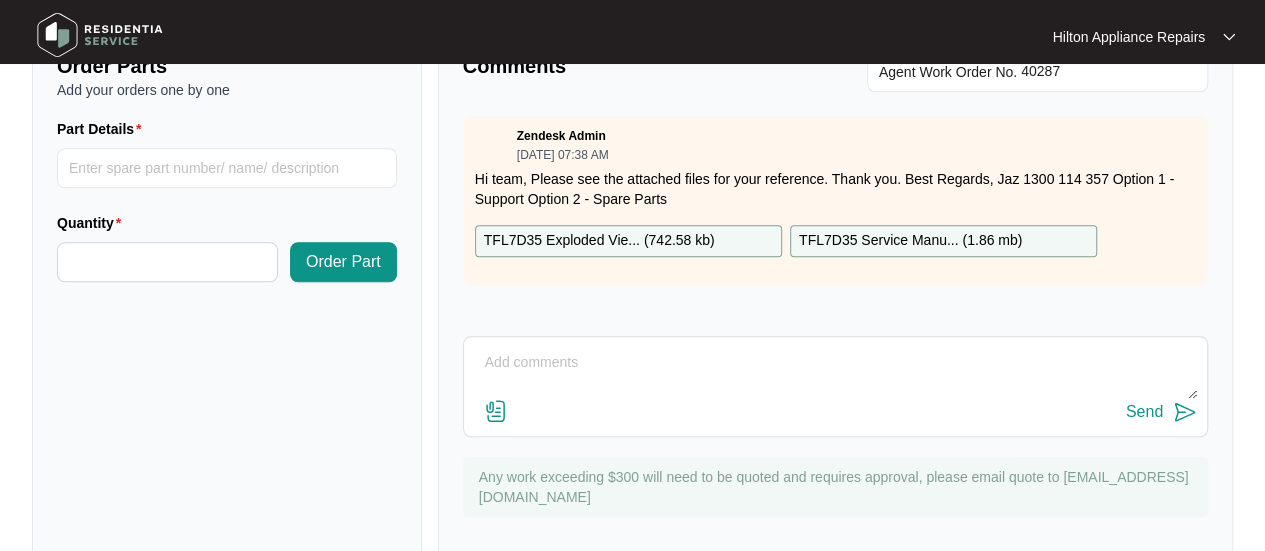 scroll, scrollTop: 791, scrollLeft: 0, axis: vertical 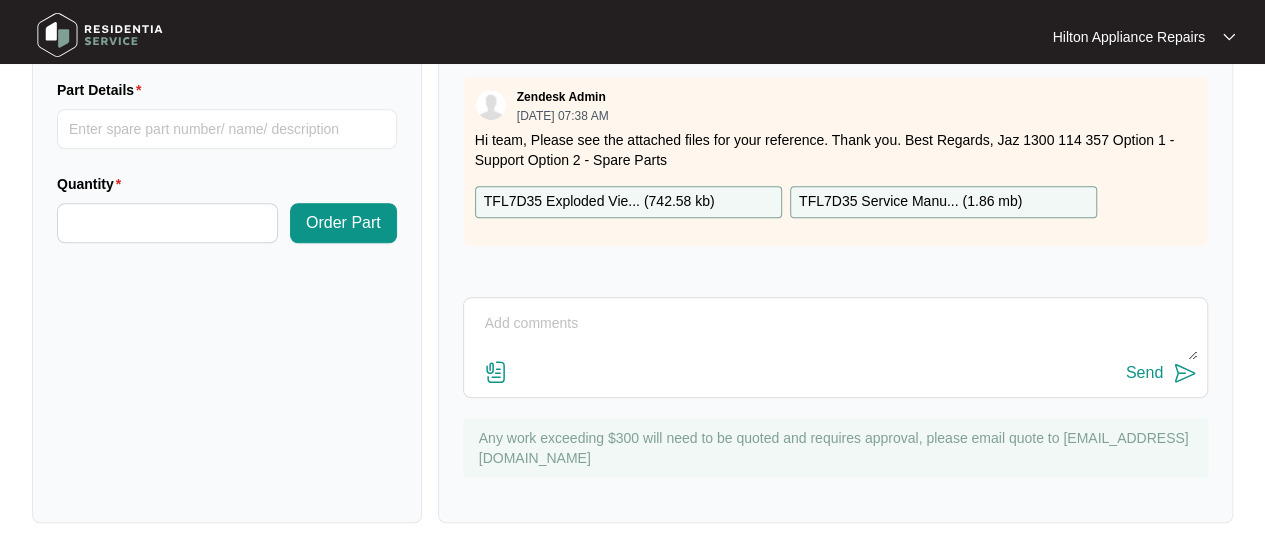 click at bounding box center [835, 334] 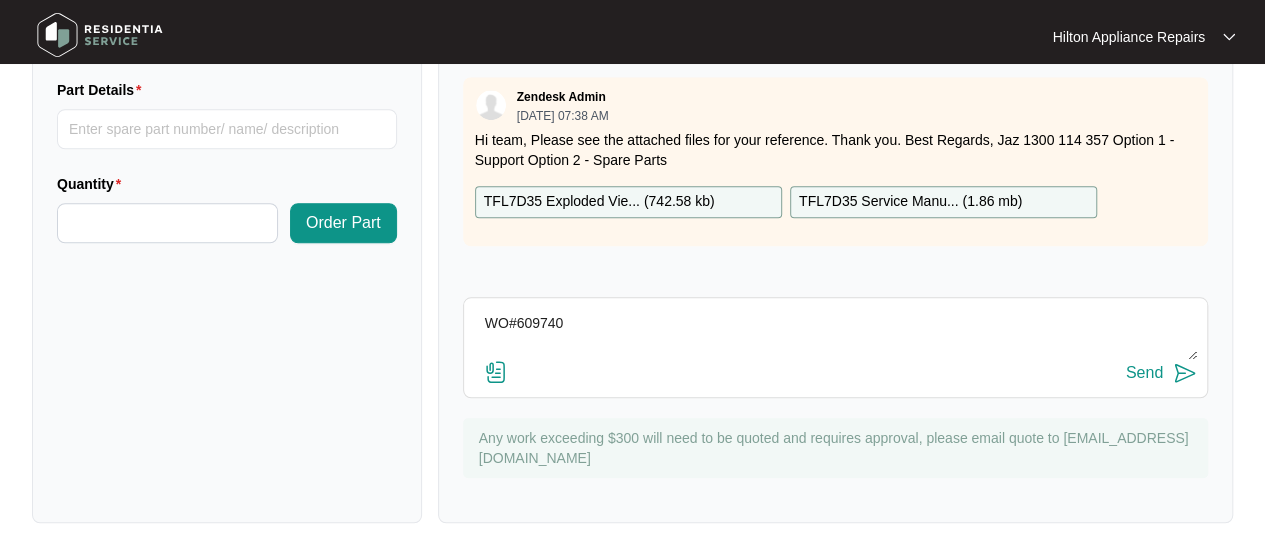 drag, startPoint x: 584, startPoint y: 315, endPoint x: 405, endPoint y: 308, distance: 179.13683 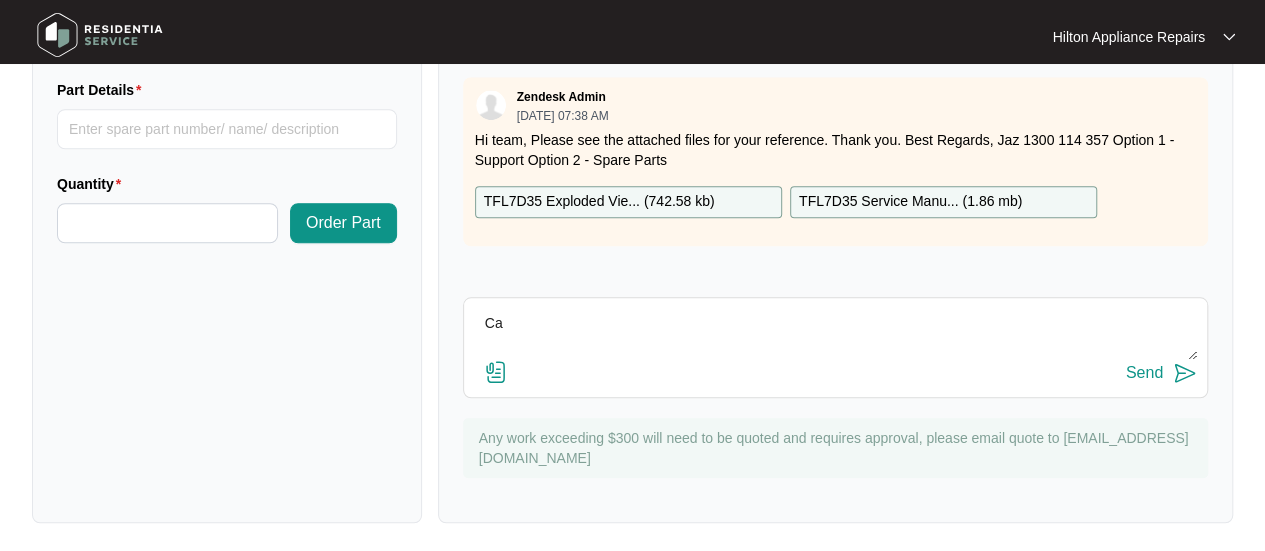 type on "C" 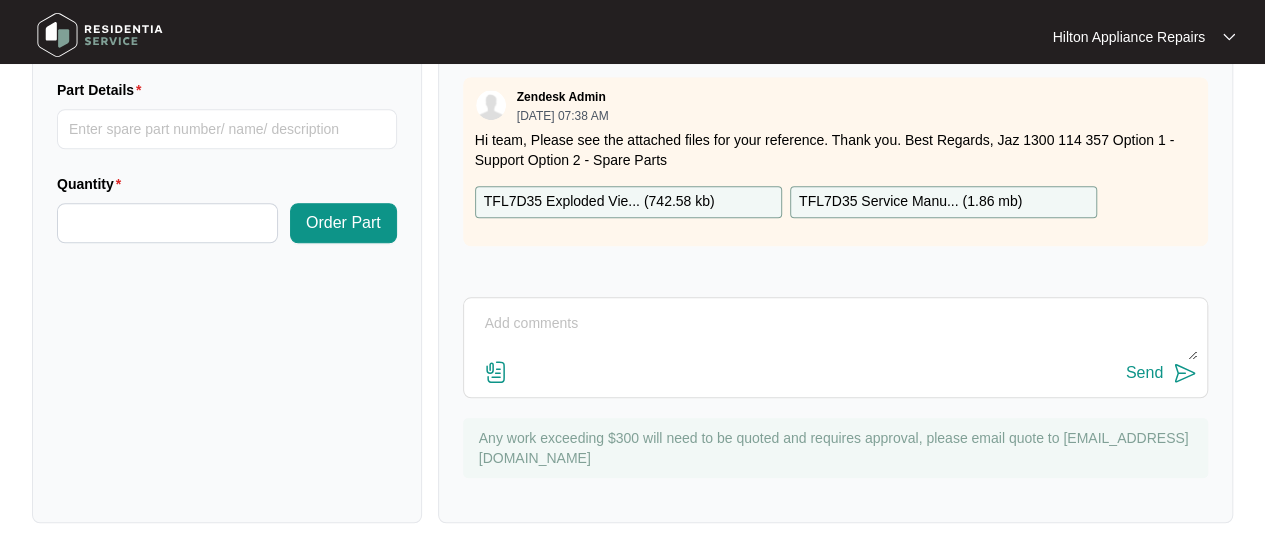 click at bounding box center [835, 334] 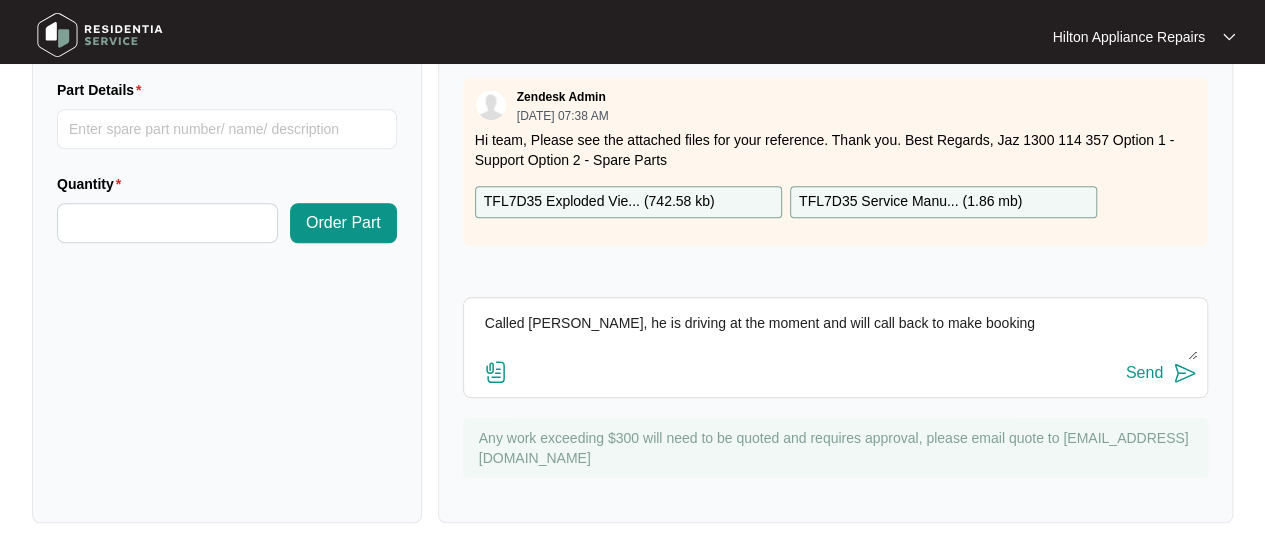 type on "Called [PERSON_NAME], he is driving at the moment and will call back to make booking" 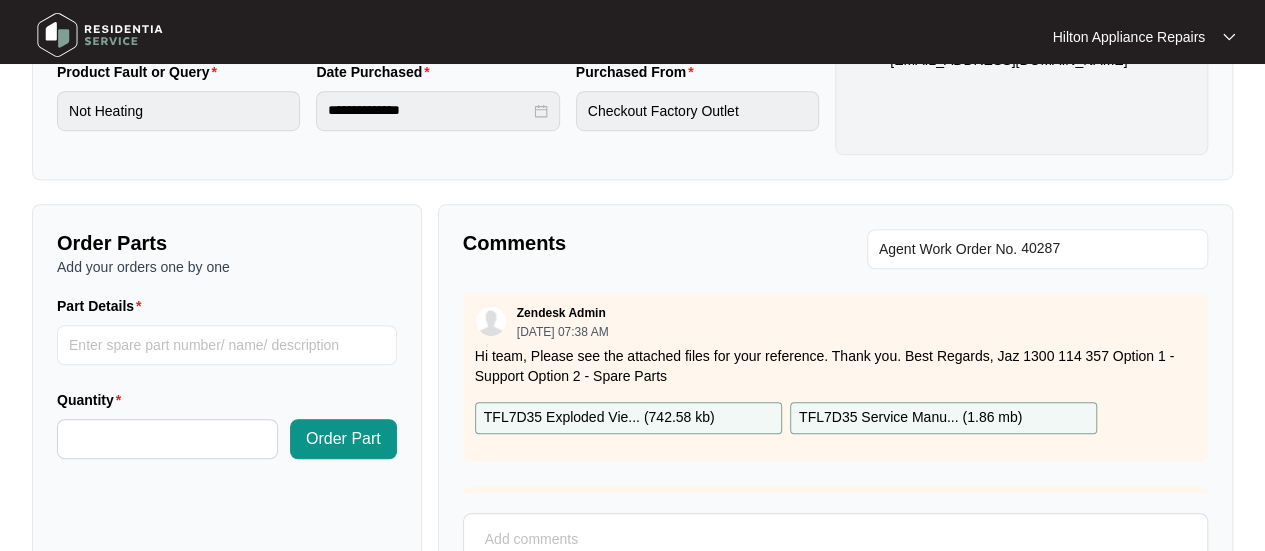 scroll, scrollTop: 600, scrollLeft: 0, axis: vertical 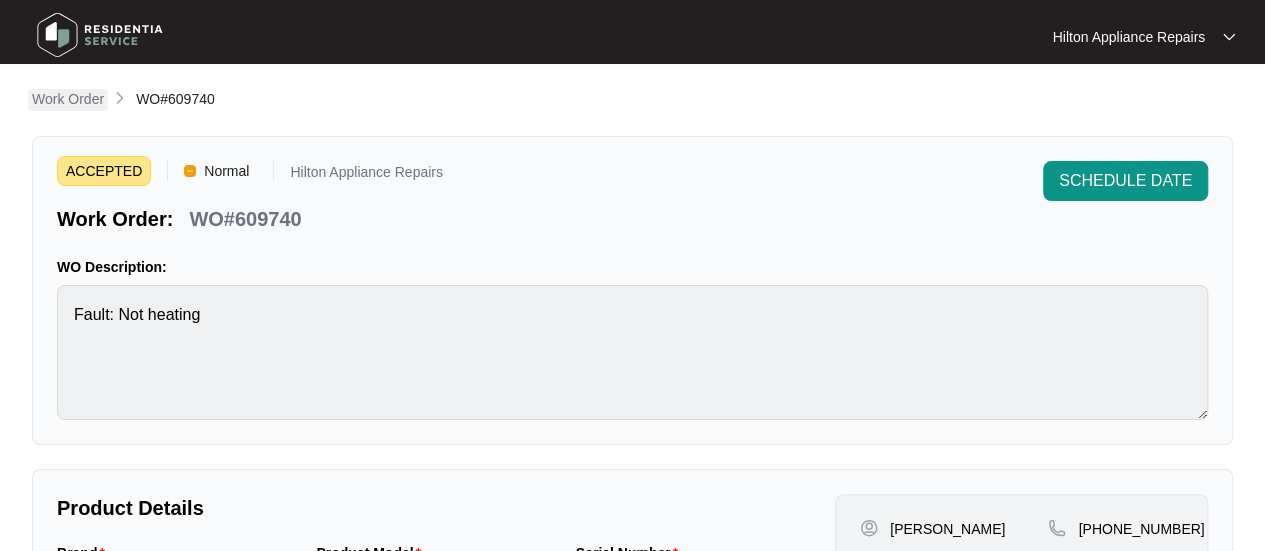 click on "Work Order" at bounding box center [68, 99] 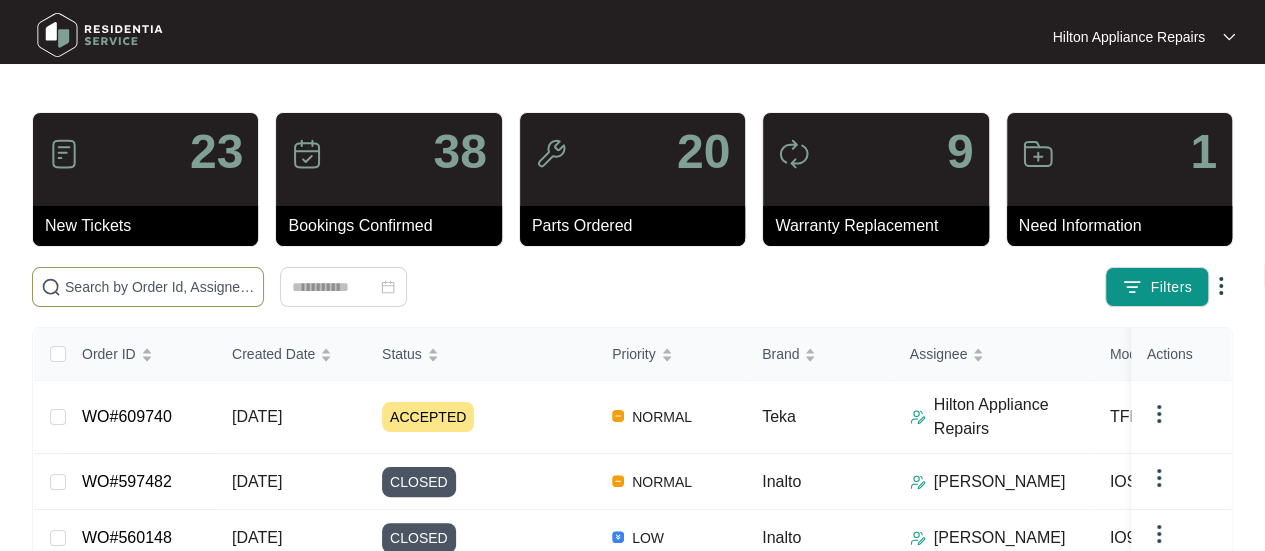 click at bounding box center [148, 287] 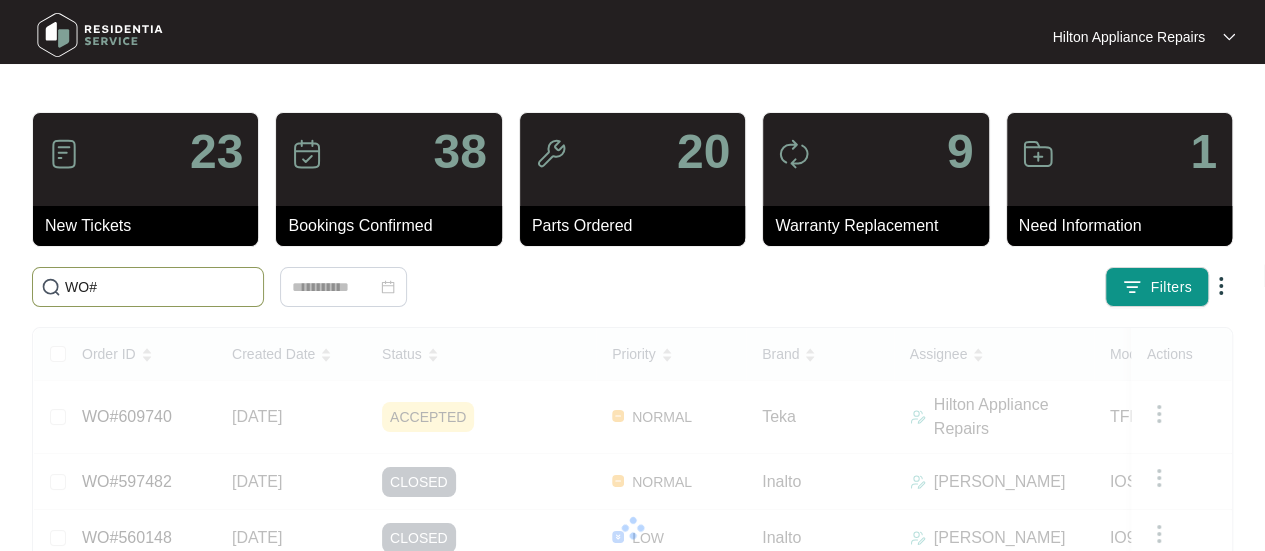 paste on "609933" 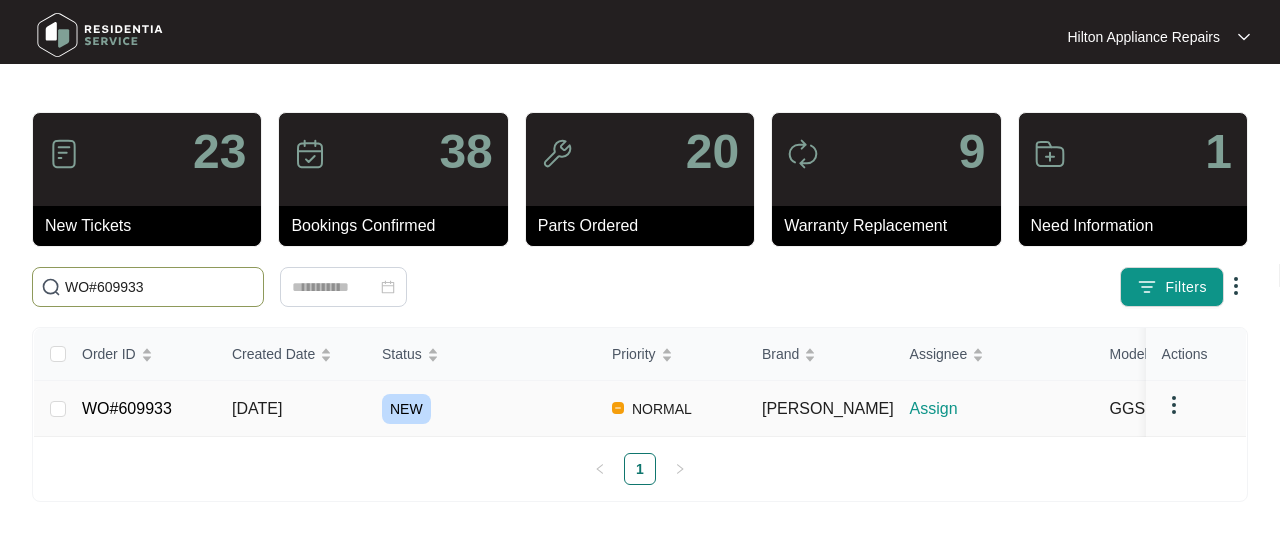 type on "WO#609933" 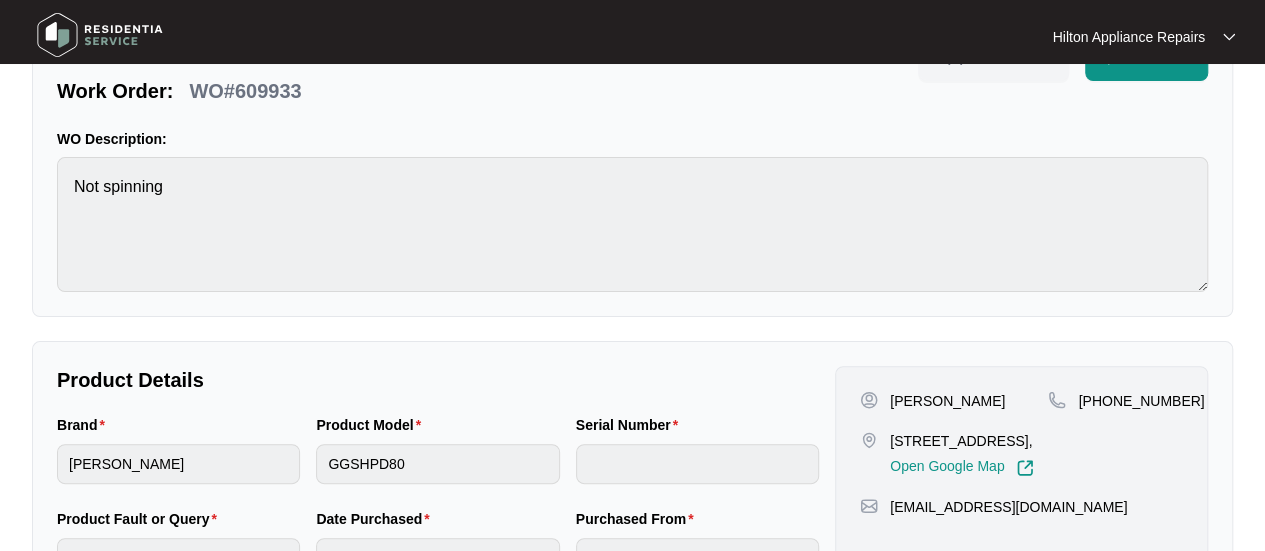 scroll, scrollTop: 233, scrollLeft: 0, axis: vertical 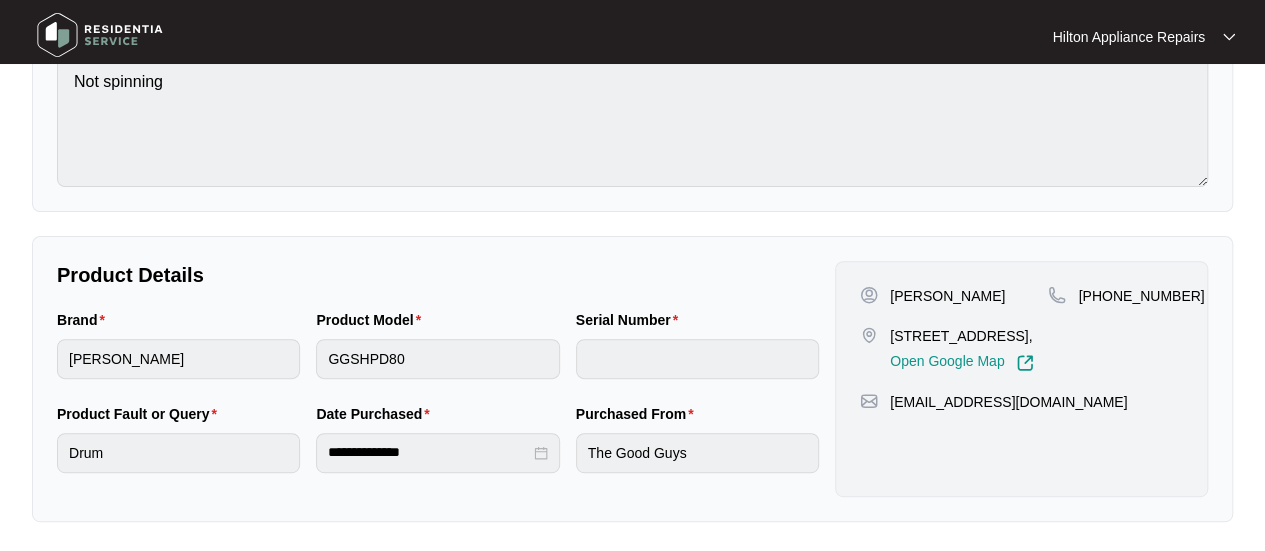 drag, startPoint x: 922, startPoint y: 355, endPoint x: 980, endPoint y: 338, distance: 60.440052 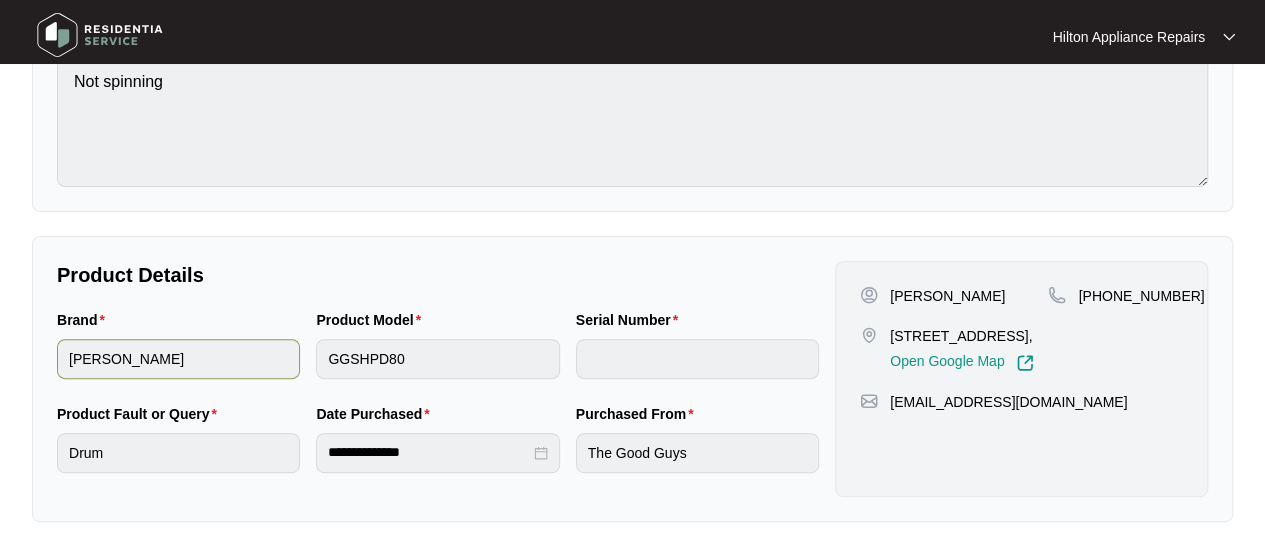 click on "Brand [PERSON_NAME] Product Model GGSHPD80 Serial Number" at bounding box center [438, 356] 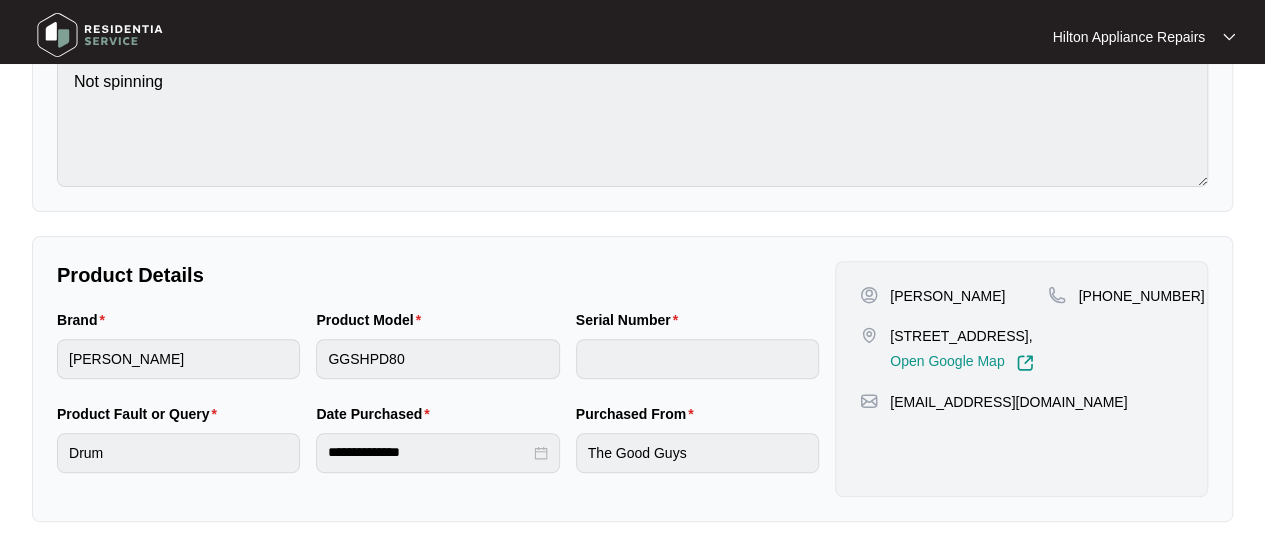 drag, startPoint x: 923, startPoint y: 358, endPoint x: 892, endPoint y: 328, distance: 43.13931 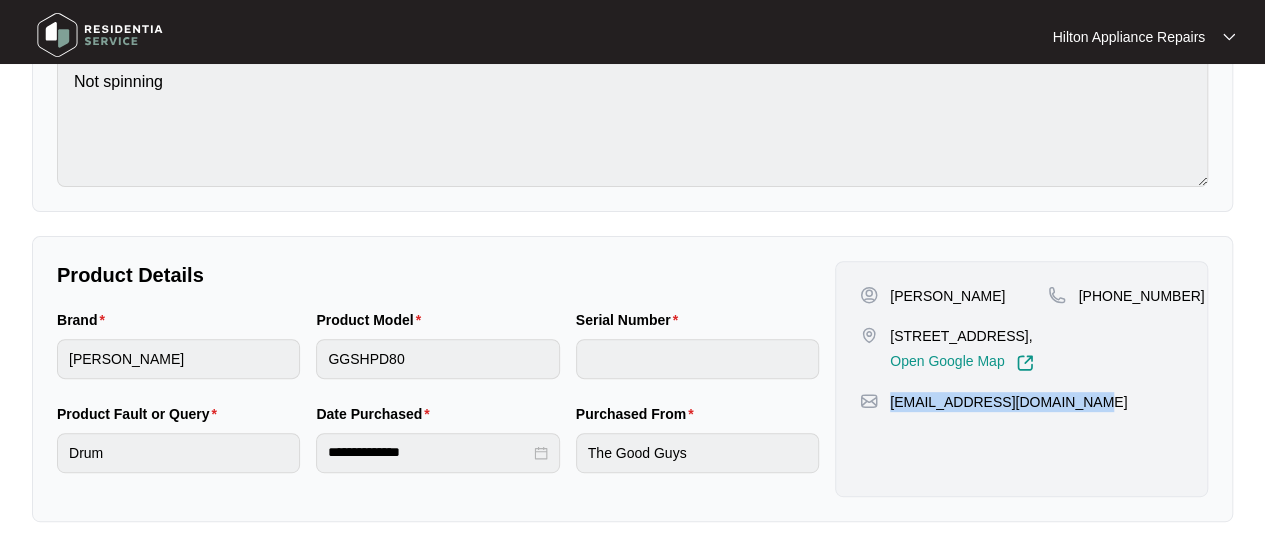 drag, startPoint x: 1069, startPoint y: 421, endPoint x: 884, endPoint y: 434, distance: 185.45619 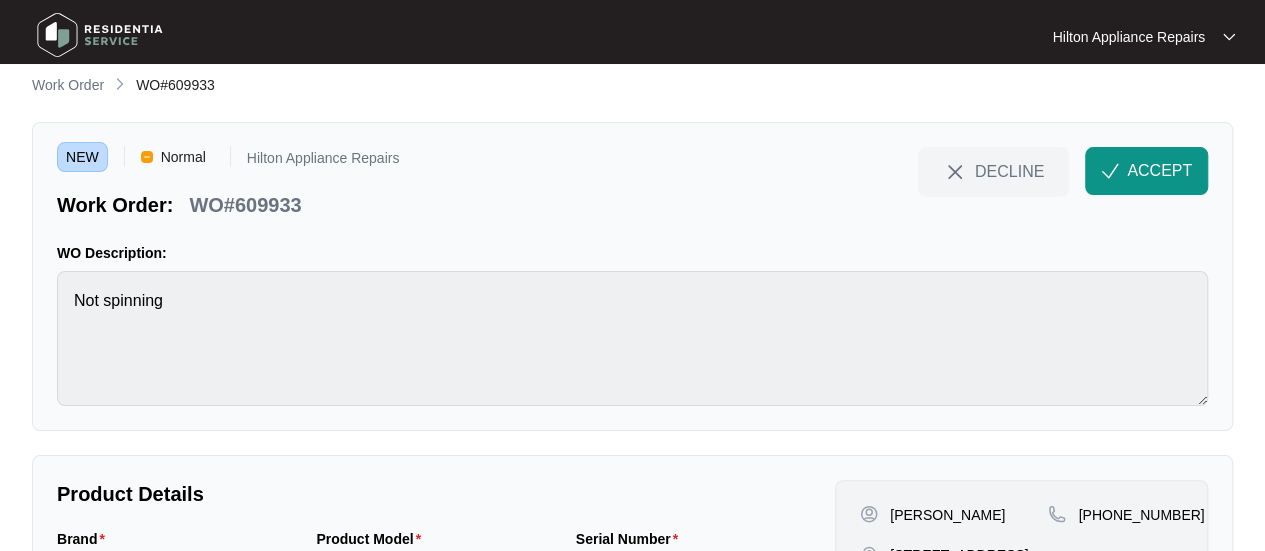 scroll, scrollTop: 0, scrollLeft: 0, axis: both 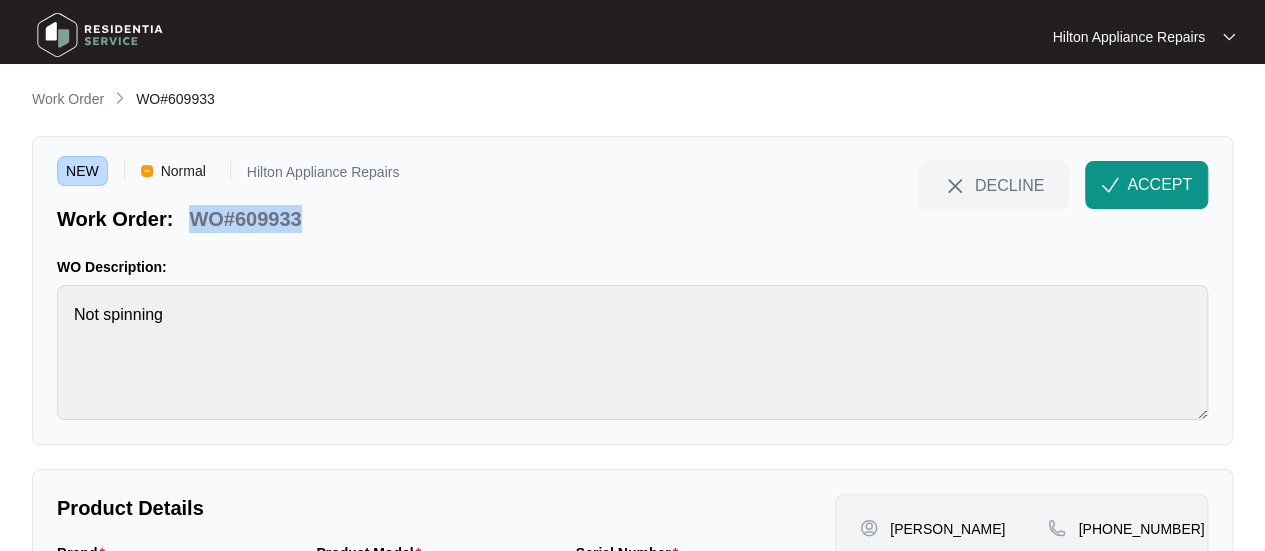 drag, startPoint x: 278, startPoint y: 215, endPoint x: 194, endPoint y: 213, distance: 84.0238 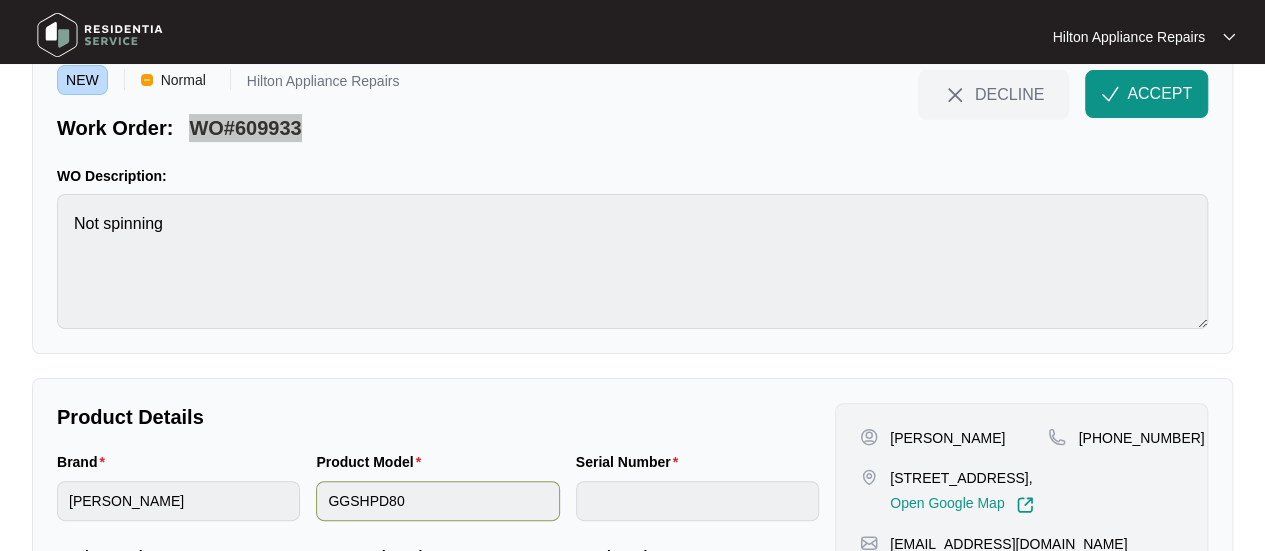scroll, scrollTop: 233, scrollLeft: 0, axis: vertical 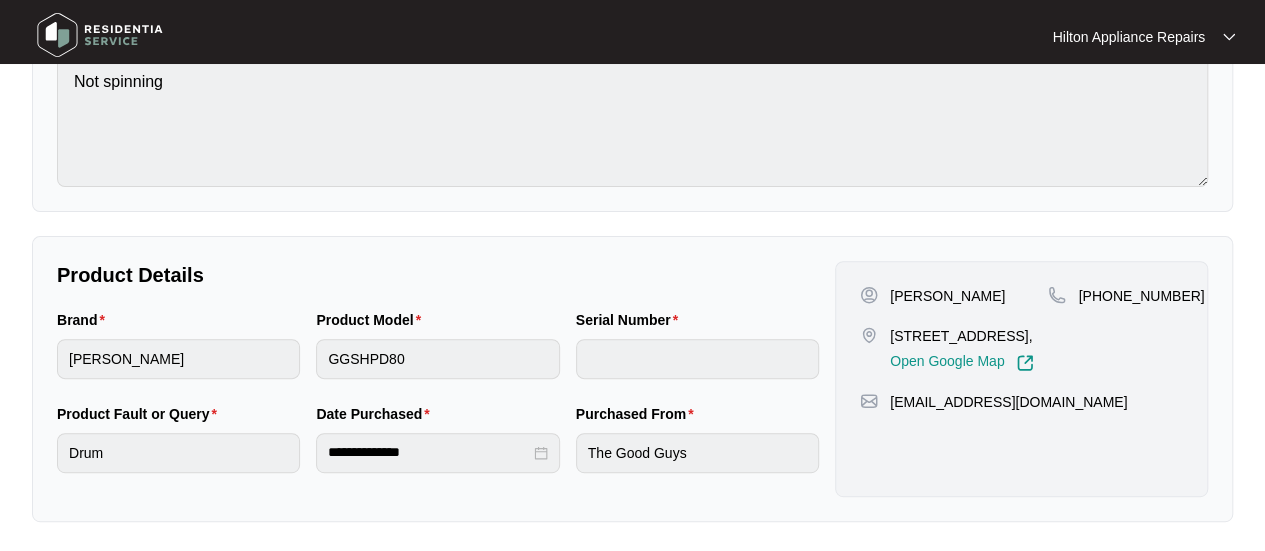 click on "Product Model GGSHPD80" at bounding box center (437, 356) 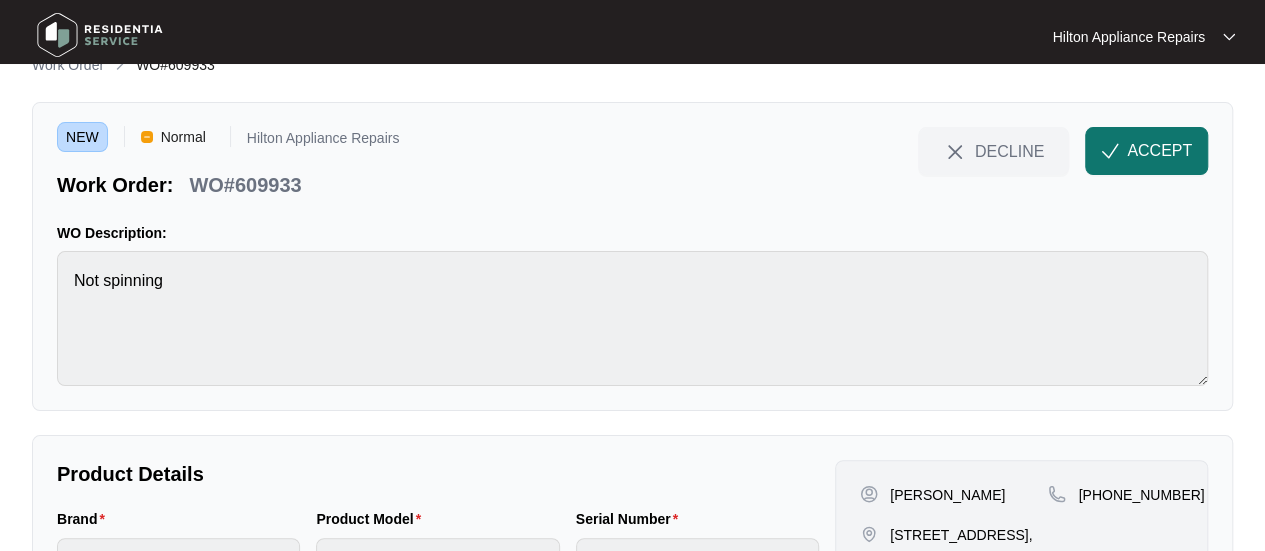 scroll, scrollTop: 33, scrollLeft: 0, axis: vertical 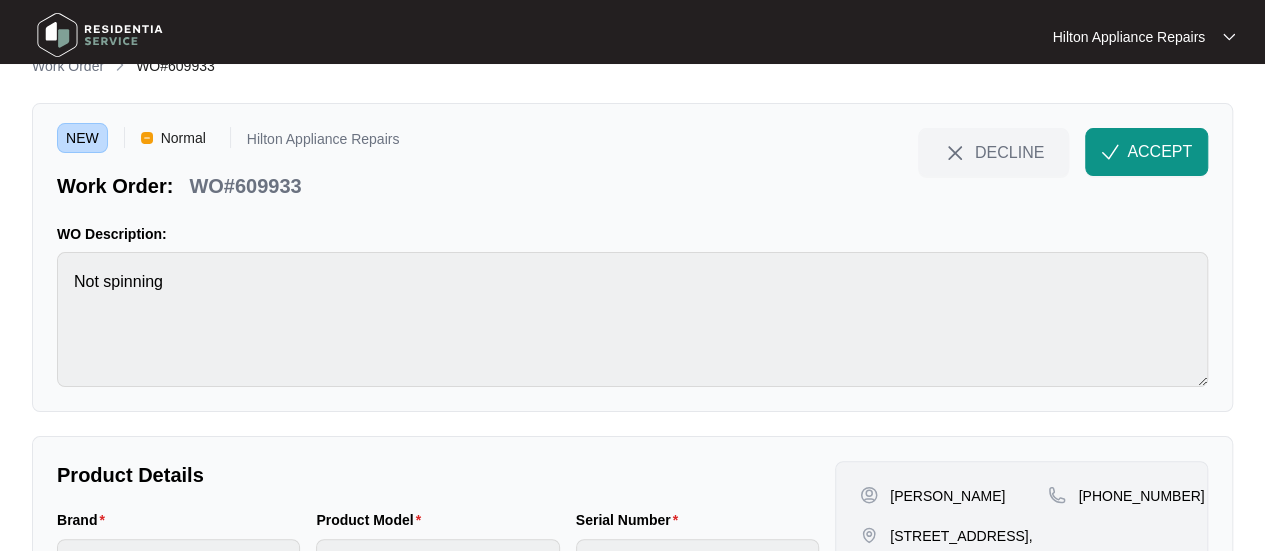click on "ACCEPT" at bounding box center [1159, 152] 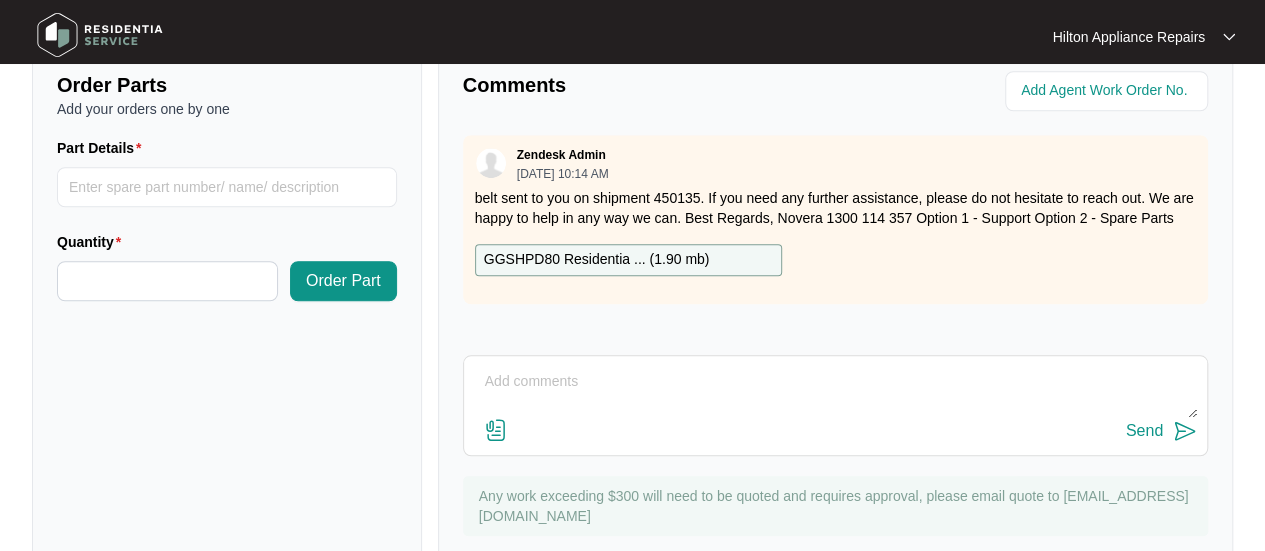 scroll, scrollTop: 791, scrollLeft: 0, axis: vertical 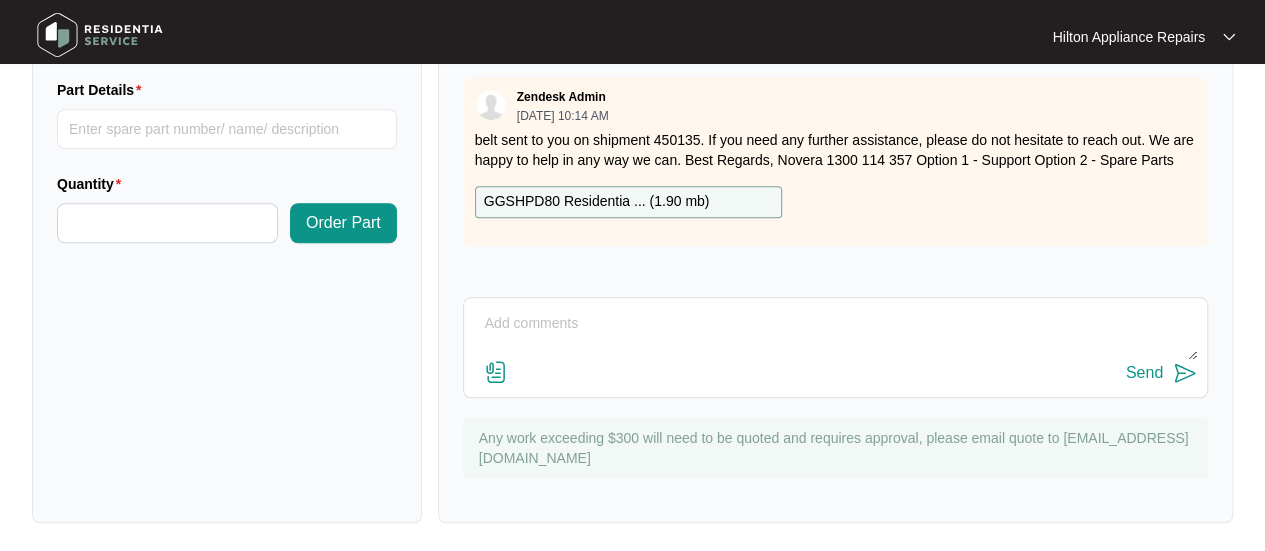 click at bounding box center [835, 334] 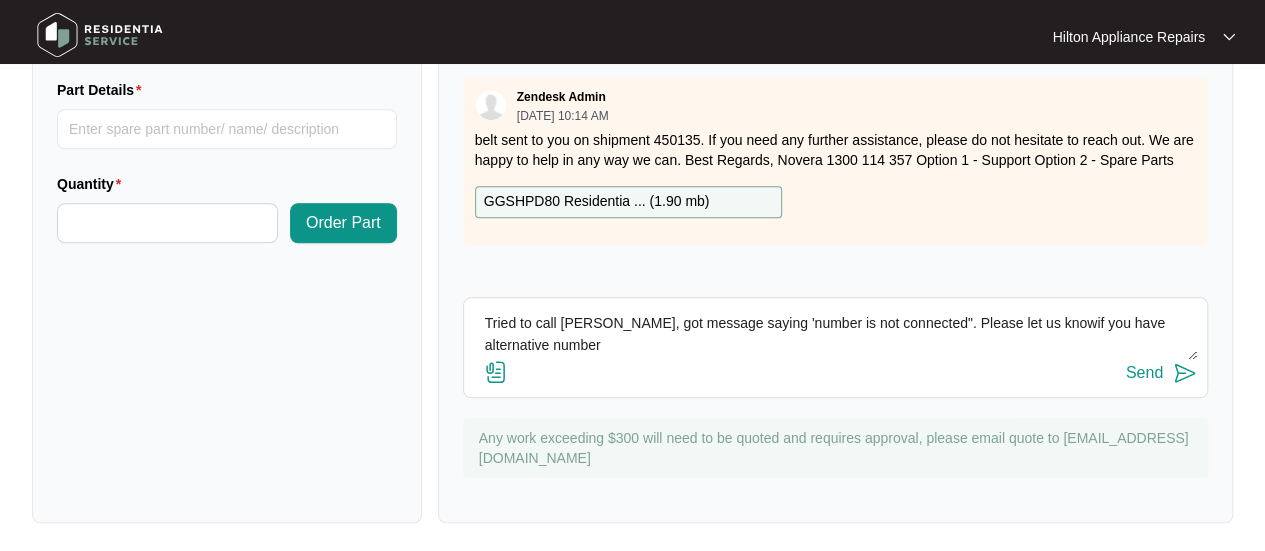 click on "Tried to call [PERSON_NAME], got message saying 'number is not connected". Please let us knowif you have alternative number" at bounding box center (835, 334) 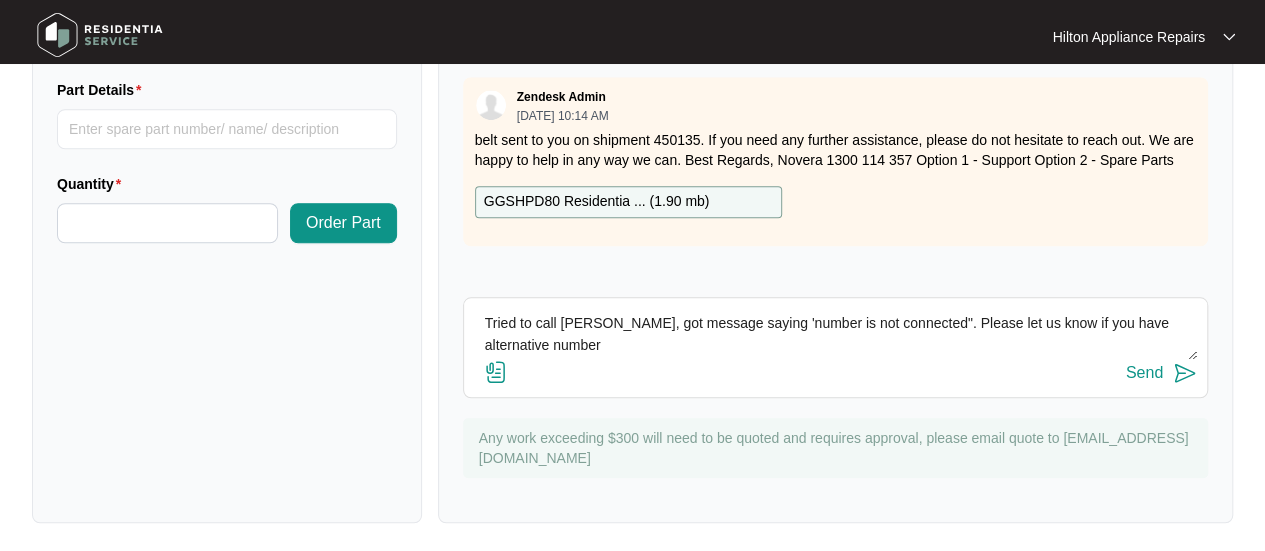 click on "Tried to call [PERSON_NAME], got message saying 'number is not connected". Please let us know if you have alternative number" at bounding box center [835, 334] 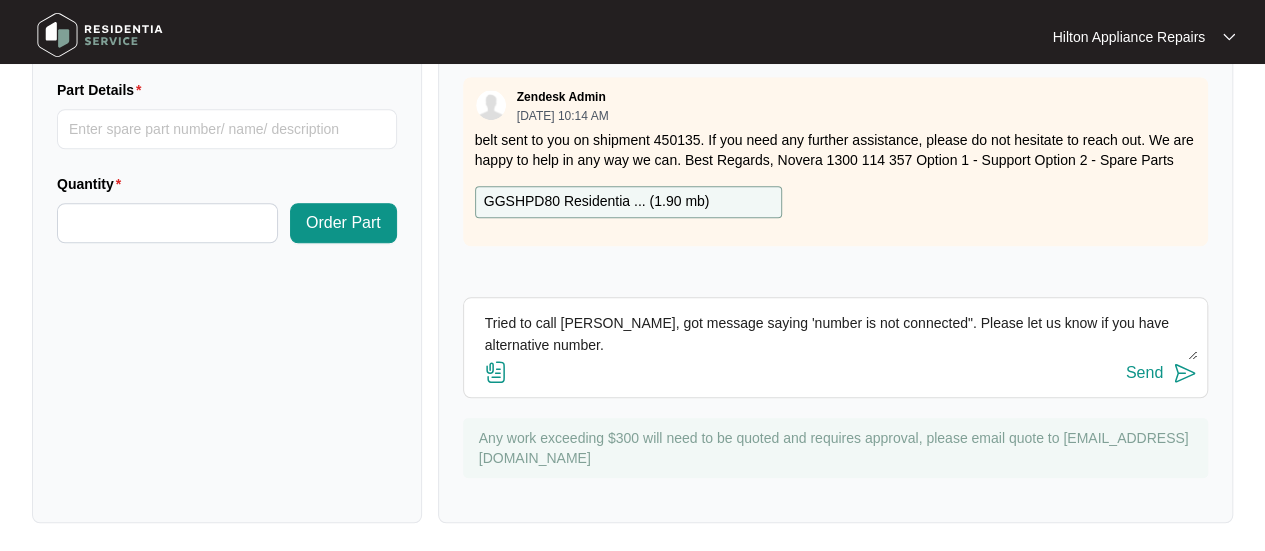 drag, startPoint x: 569, startPoint y: 346, endPoint x: 448, endPoint y: 315, distance: 124.90797 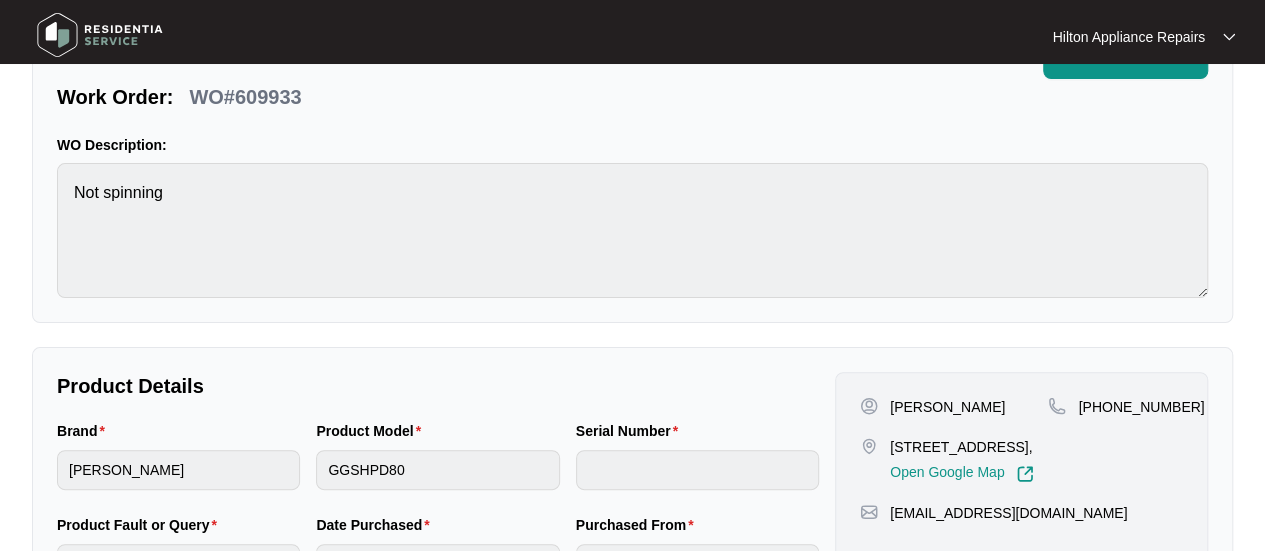 scroll, scrollTop: 0, scrollLeft: 0, axis: both 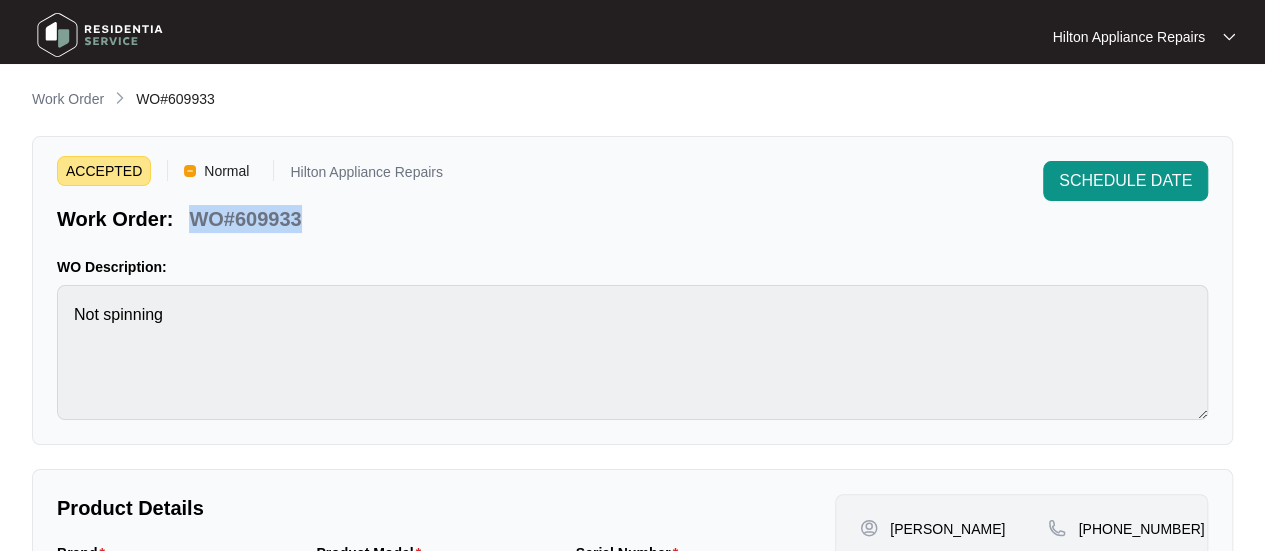 drag, startPoint x: 297, startPoint y: 219, endPoint x: 194, endPoint y: 223, distance: 103.077644 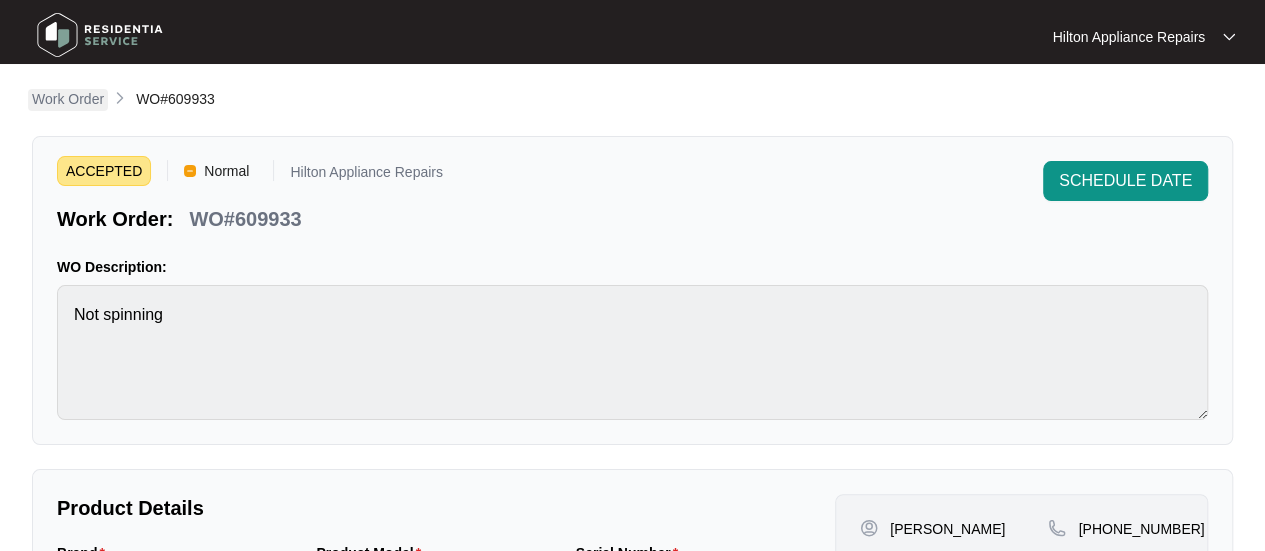 click on "Work Order" at bounding box center [68, 99] 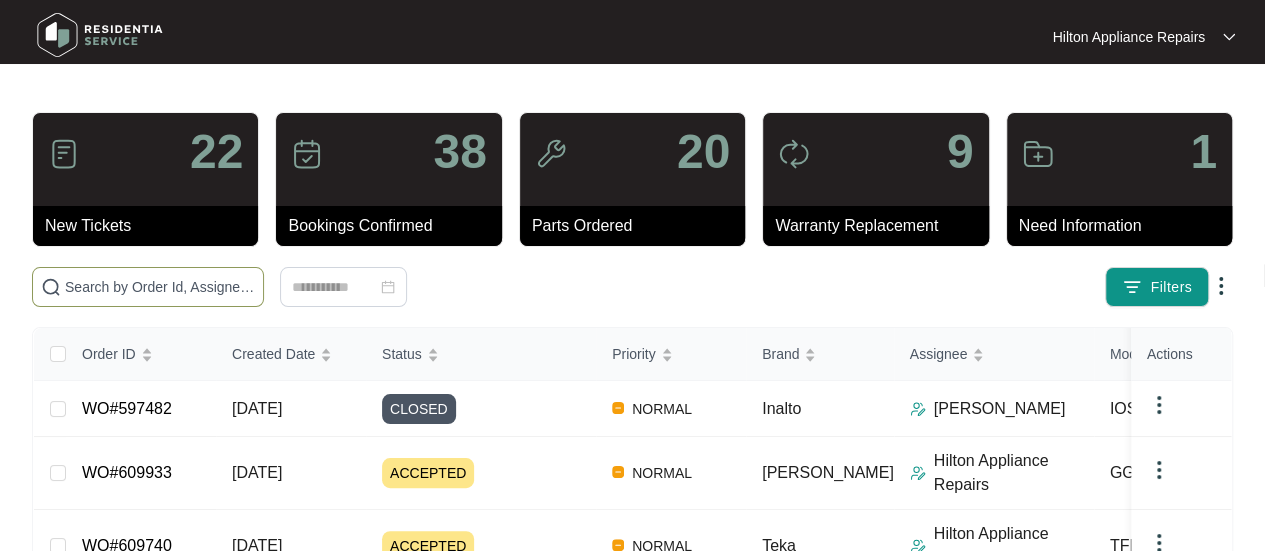 click at bounding box center [148, 287] 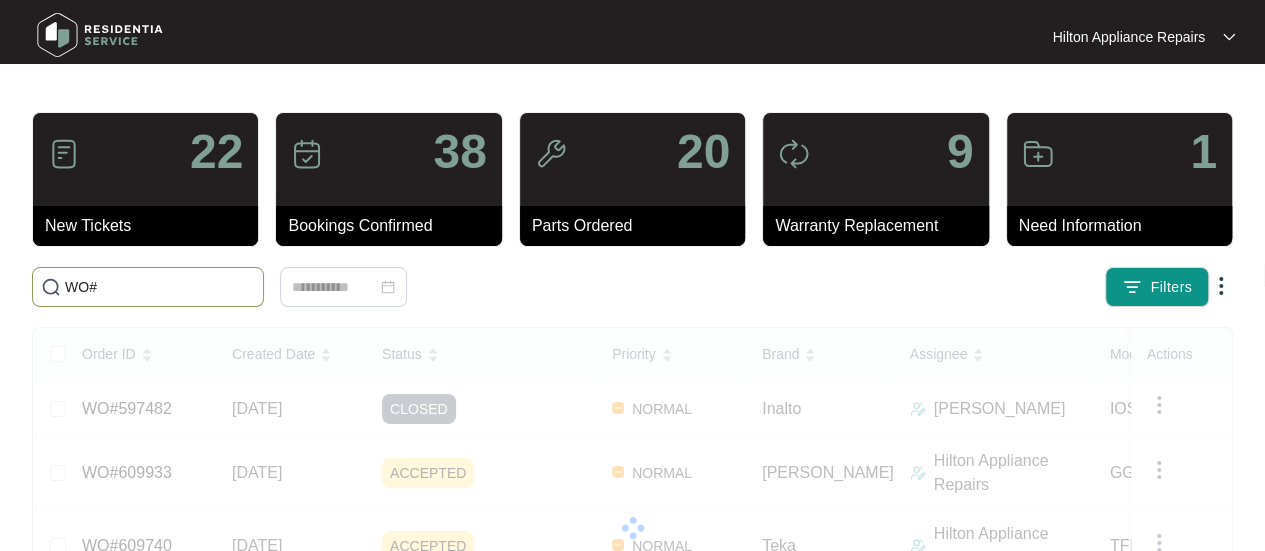 paste on "607759" 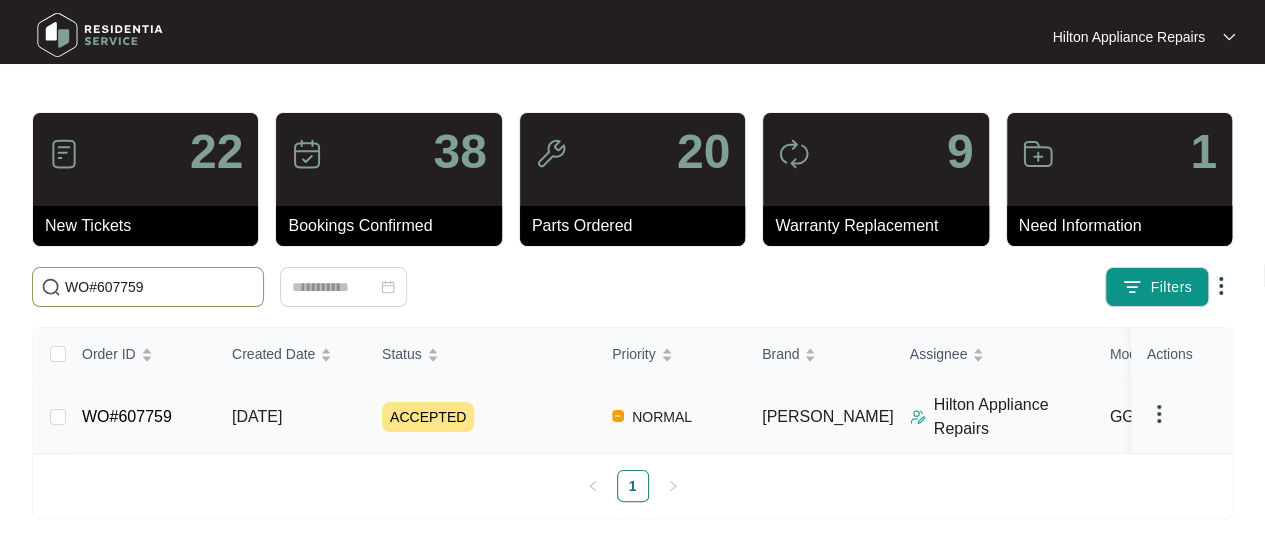 type on "WO#607759" 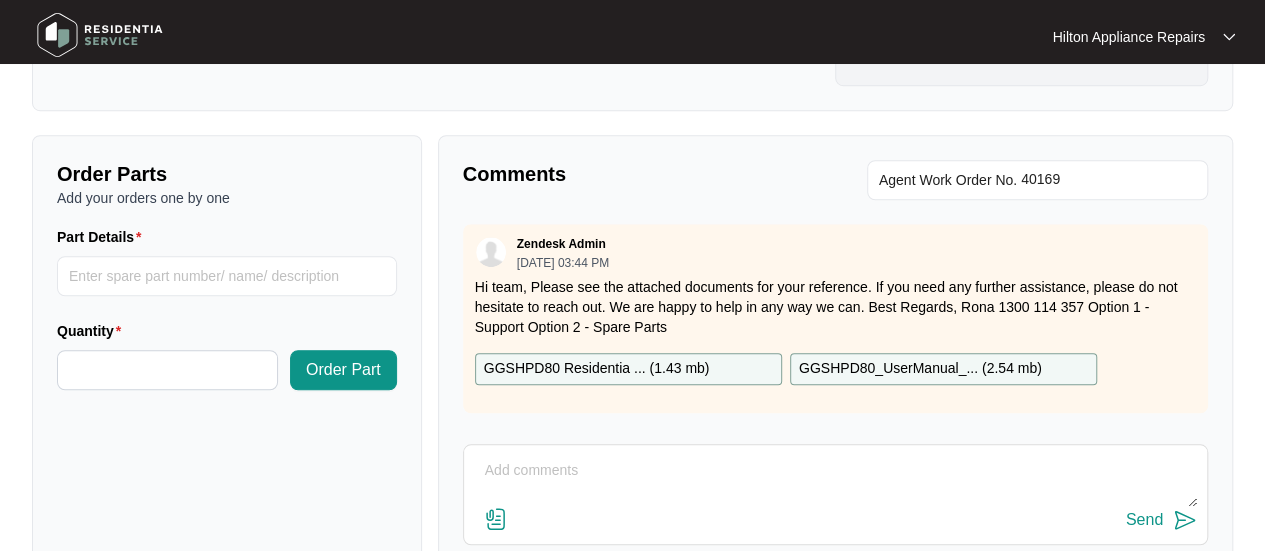scroll, scrollTop: 791, scrollLeft: 0, axis: vertical 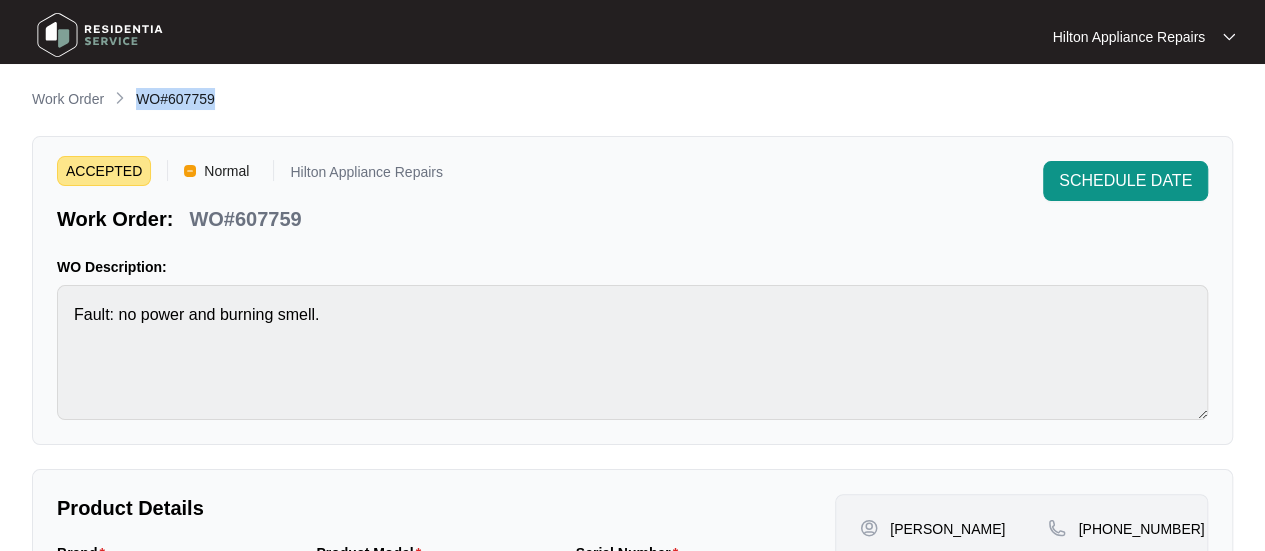 drag, startPoint x: 224, startPoint y: 103, endPoint x: 136, endPoint y: 101, distance: 88.02273 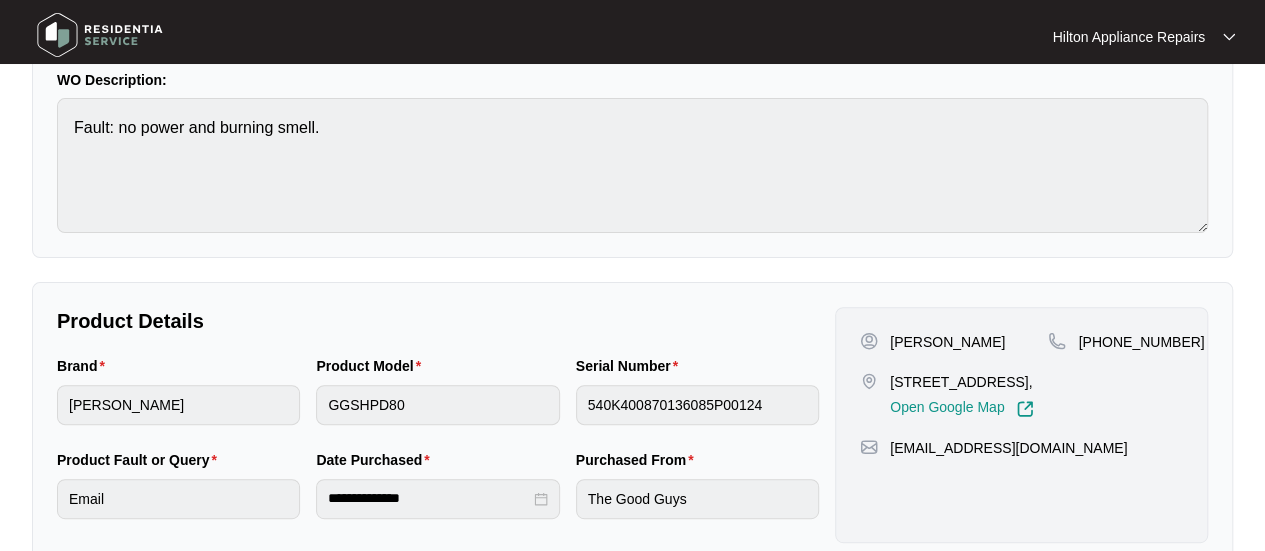 scroll, scrollTop: 600, scrollLeft: 0, axis: vertical 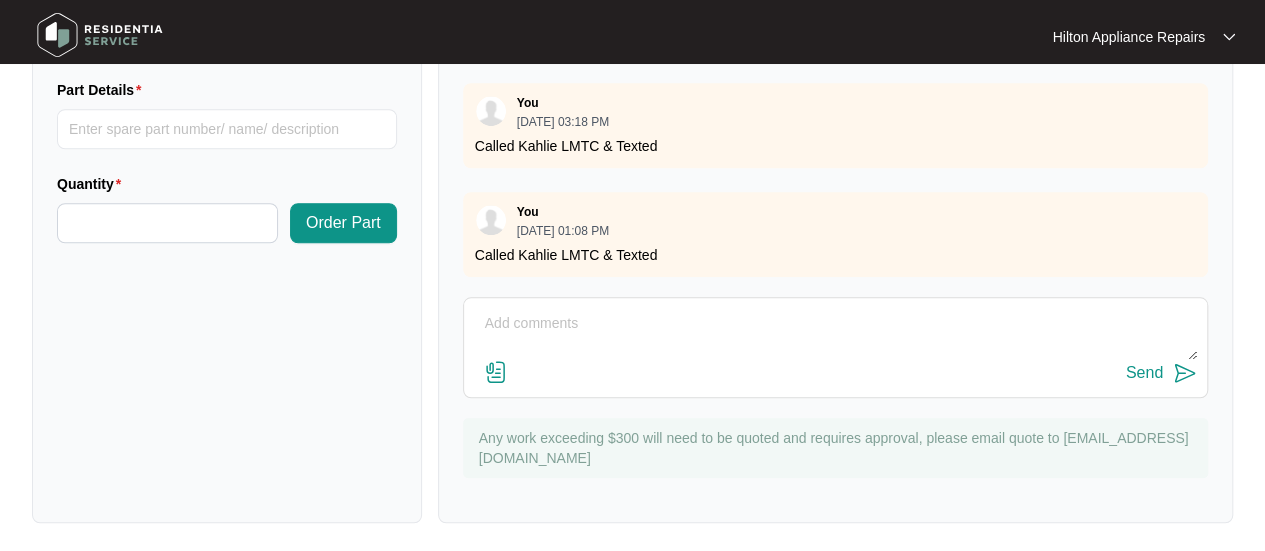 click at bounding box center (835, 334) 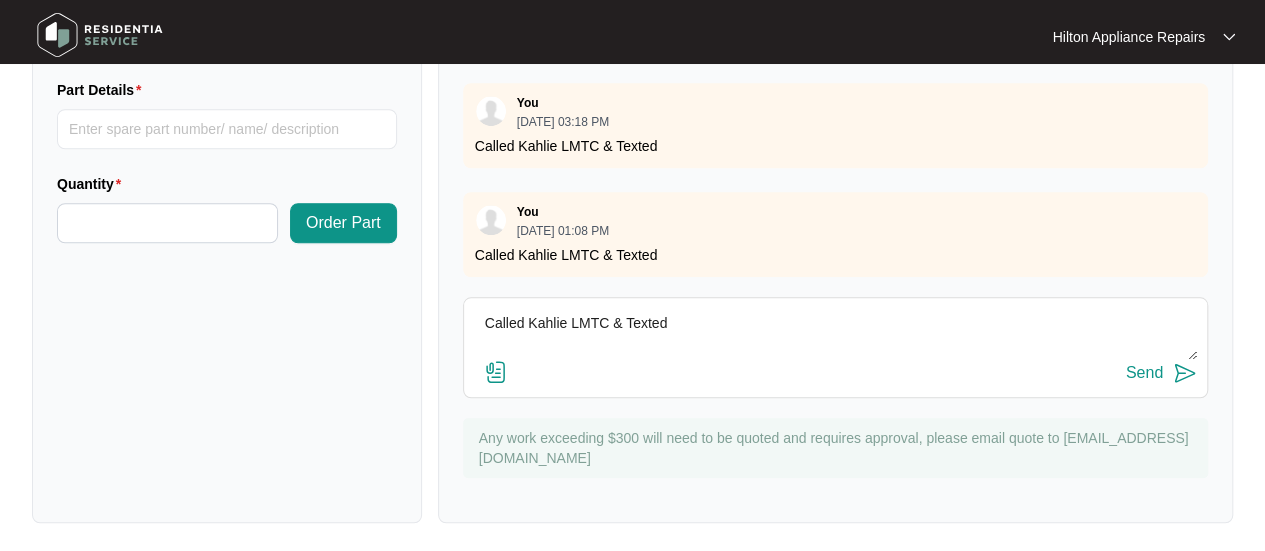 type on "Called Kahlie LMTC & Texted" 